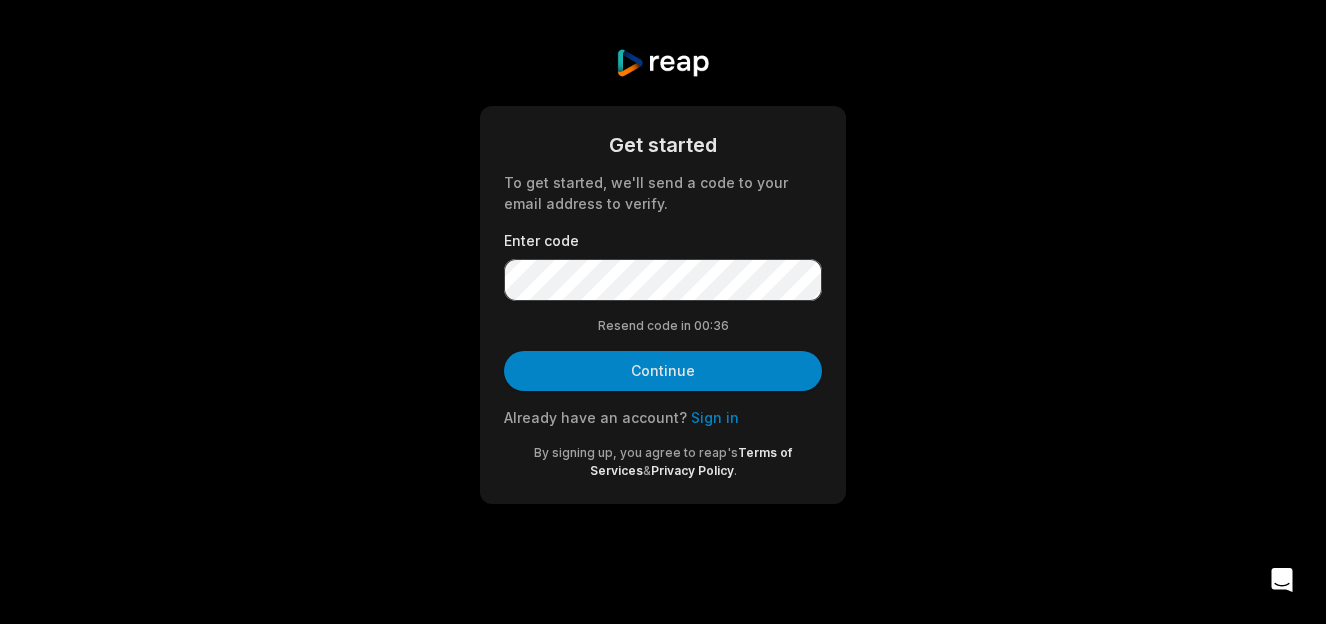 scroll, scrollTop: 0, scrollLeft: 0, axis: both 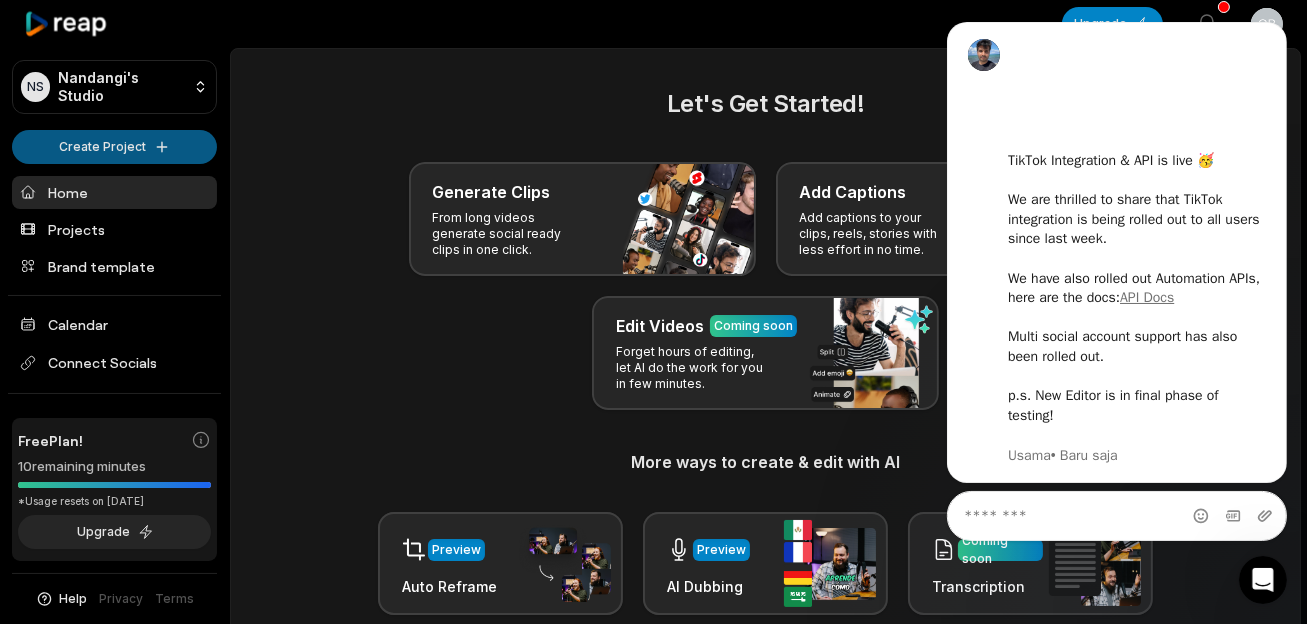 click on "NS Nandangi's Studio Create Project Home Projects Brand template Calendar Connect Socials Free  Plan! 10  remaining minutes *Usage resets on [DATE] Upgrade Help Privacy Terms Open sidebar Upgrade View notifications Open user menu   Let's Get Started! Generate Clips From long videos generate social ready clips in one click. Add Captions Add captions to your clips, reels, stories with less effort in no time. Edit Videos Coming soon Forget hours of editing, let AI do the work for you in few minutes. More ways to create & edit with AI Preview Auto Reframe Preview AI Dubbing Coming soon Transcription Coming soon Noise removal Recent Projects View all Made with   in [GEOGRAPHIC_DATA]" at bounding box center [653, 312] 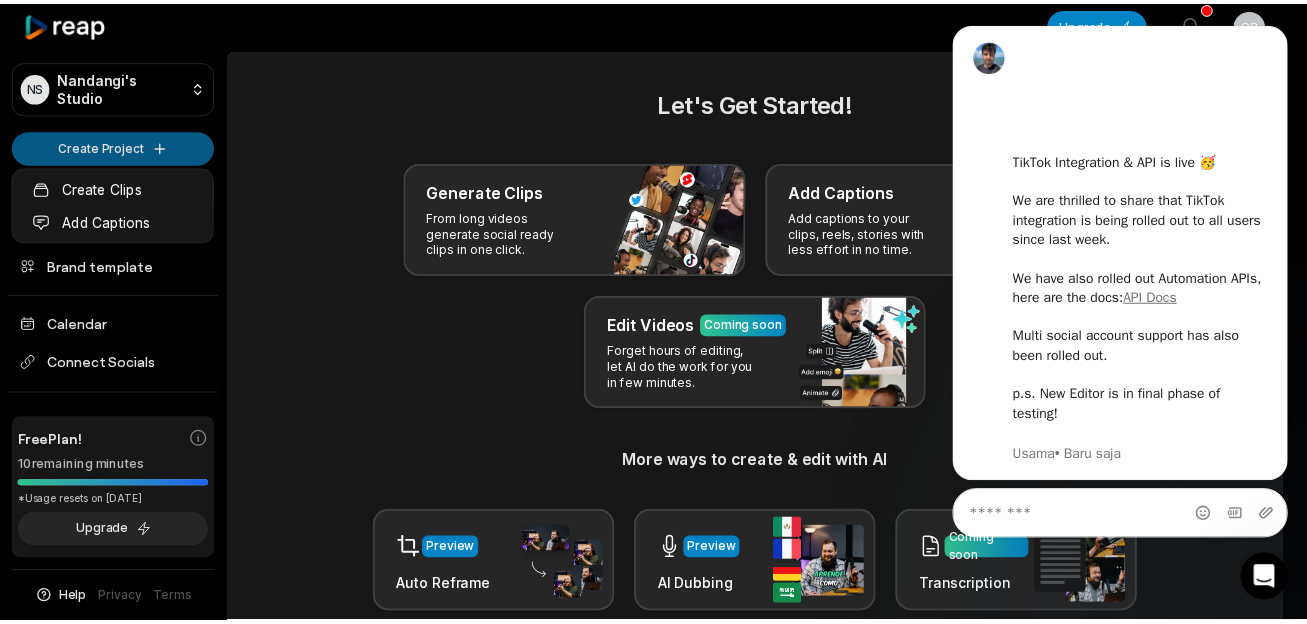 scroll, scrollTop: 0, scrollLeft: 0, axis: both 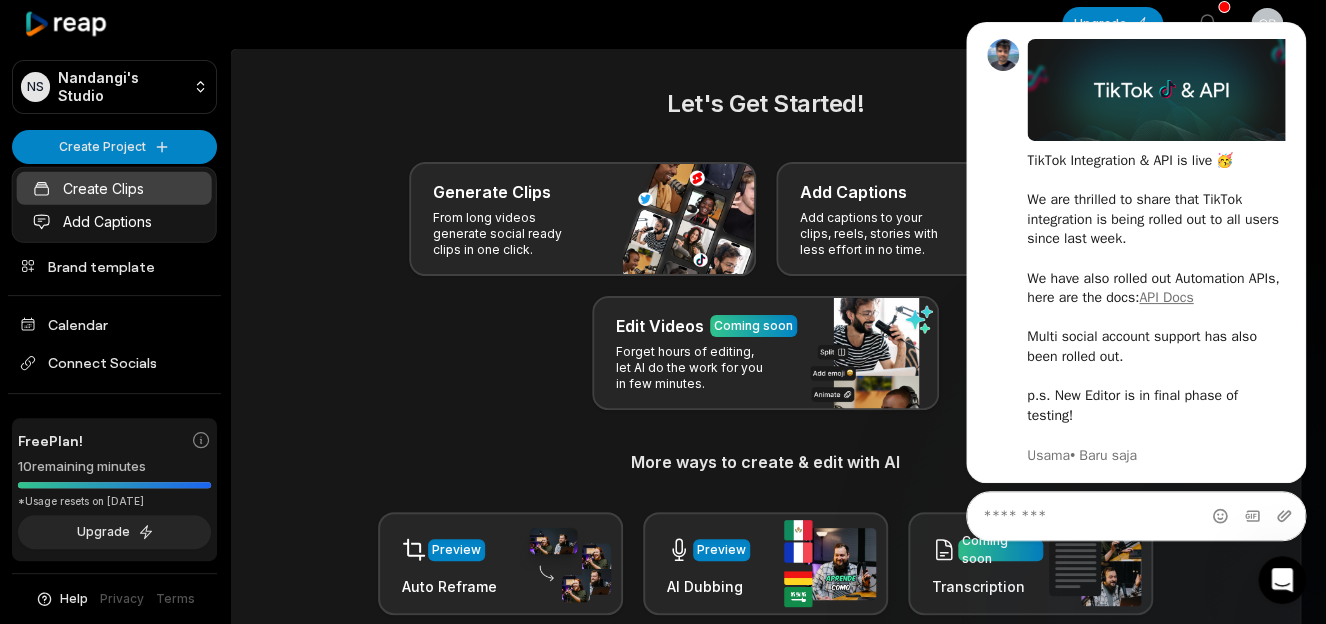 click on "Create Clips" at bounding box center (114, 188) 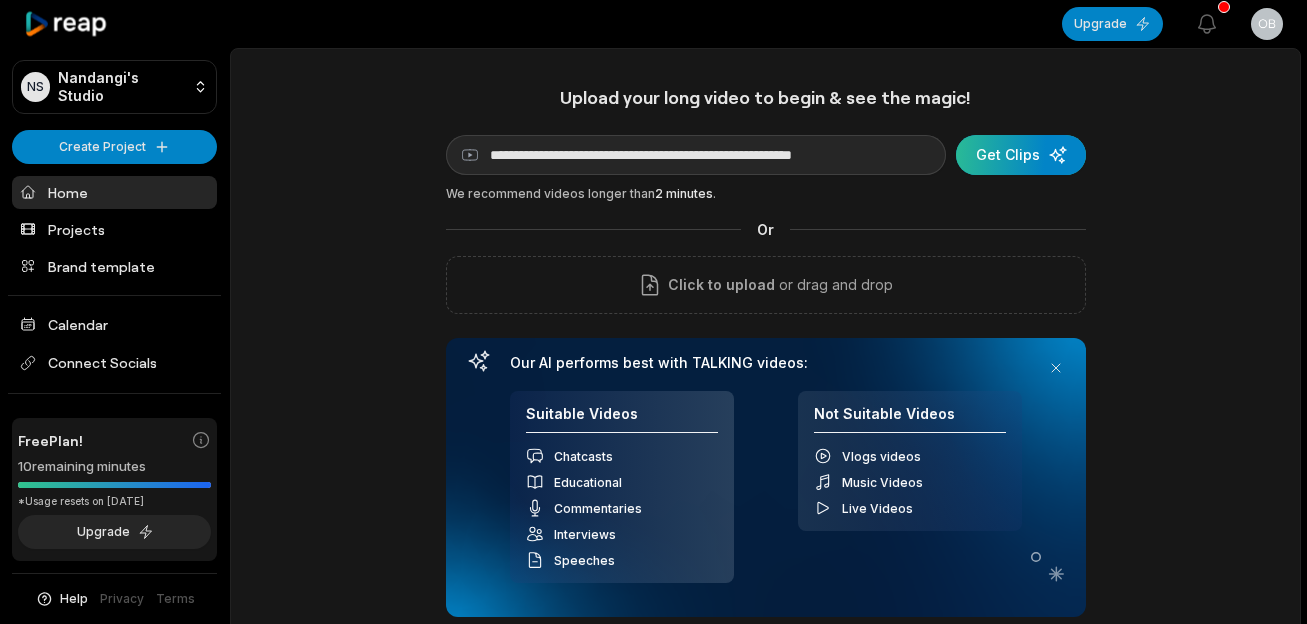 type on "**********" 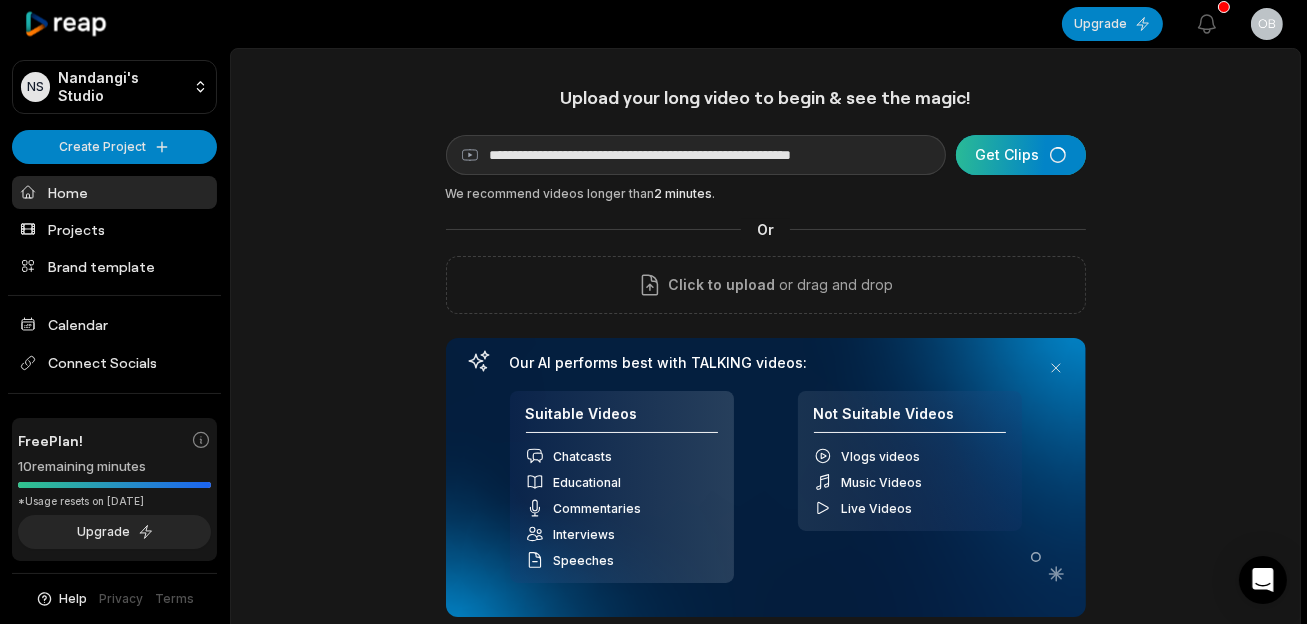 scroll, scrollTop: 0, scrollLeft: 0, axis: both 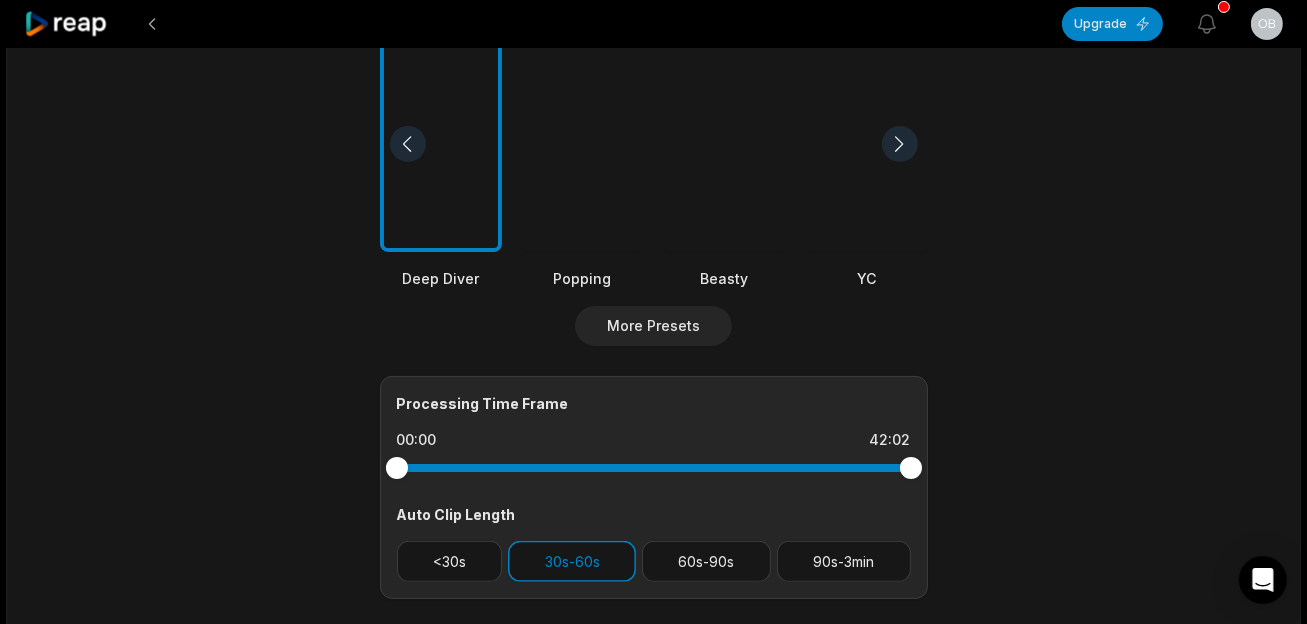 click at bounding box center (725, 144) 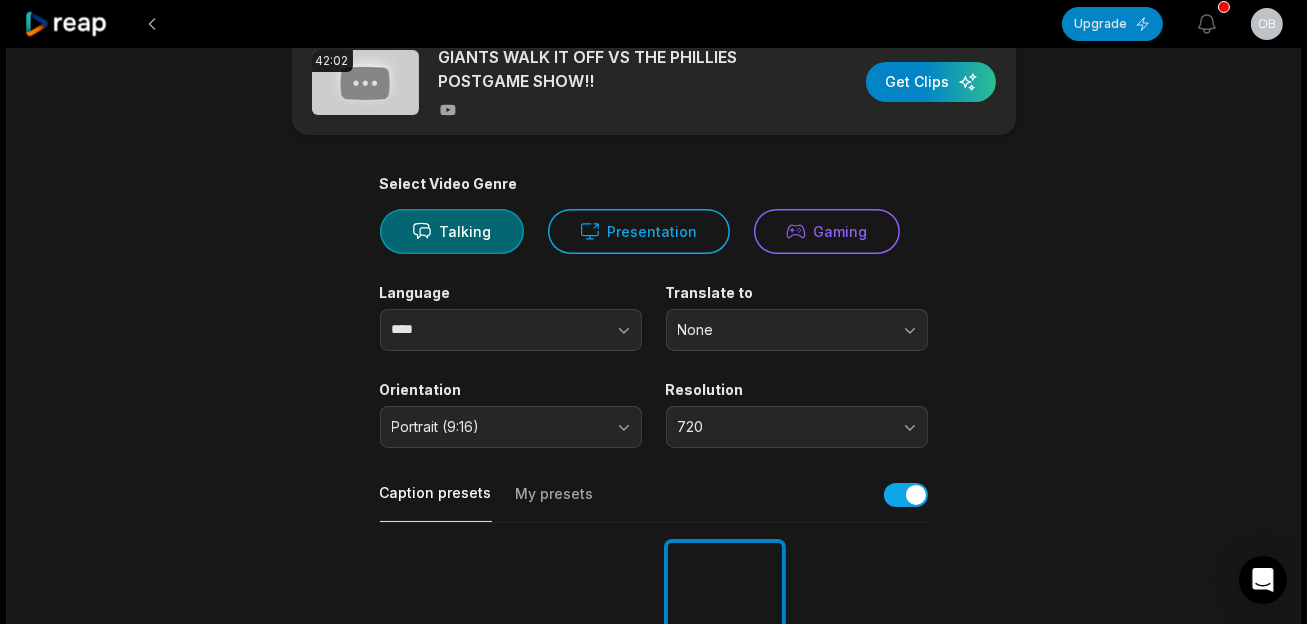 scroll, scrollTop: 0, scrollLeft: 0, axis: both 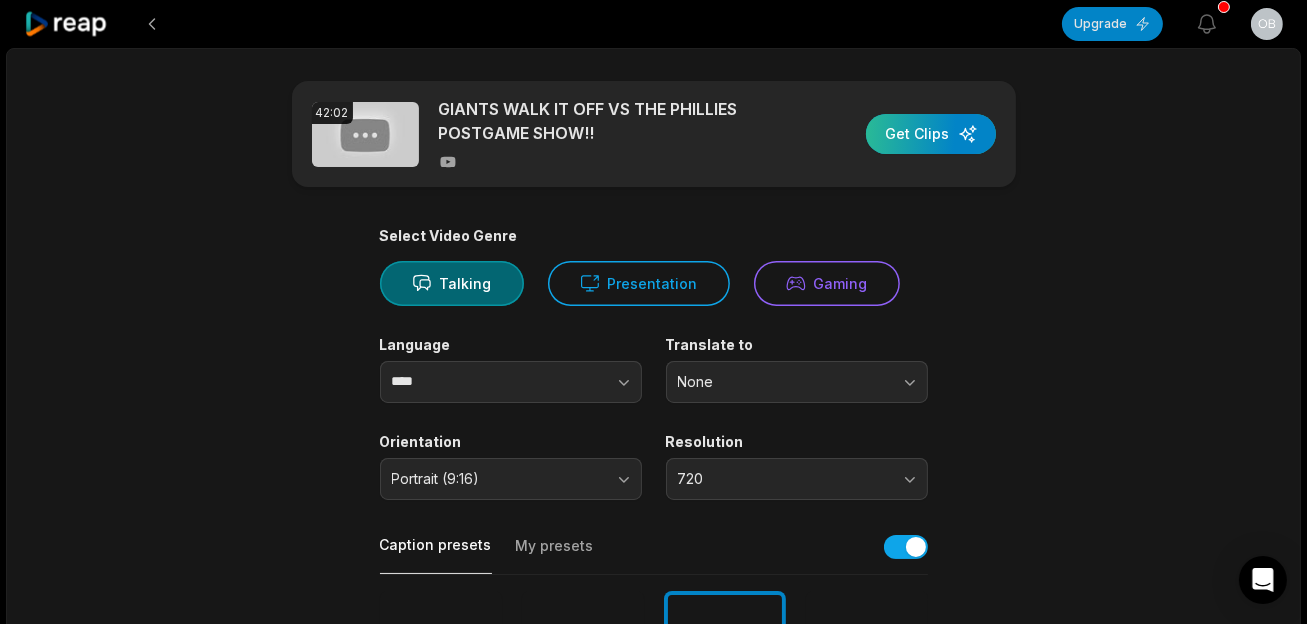 click at bounding box center [931, 134] 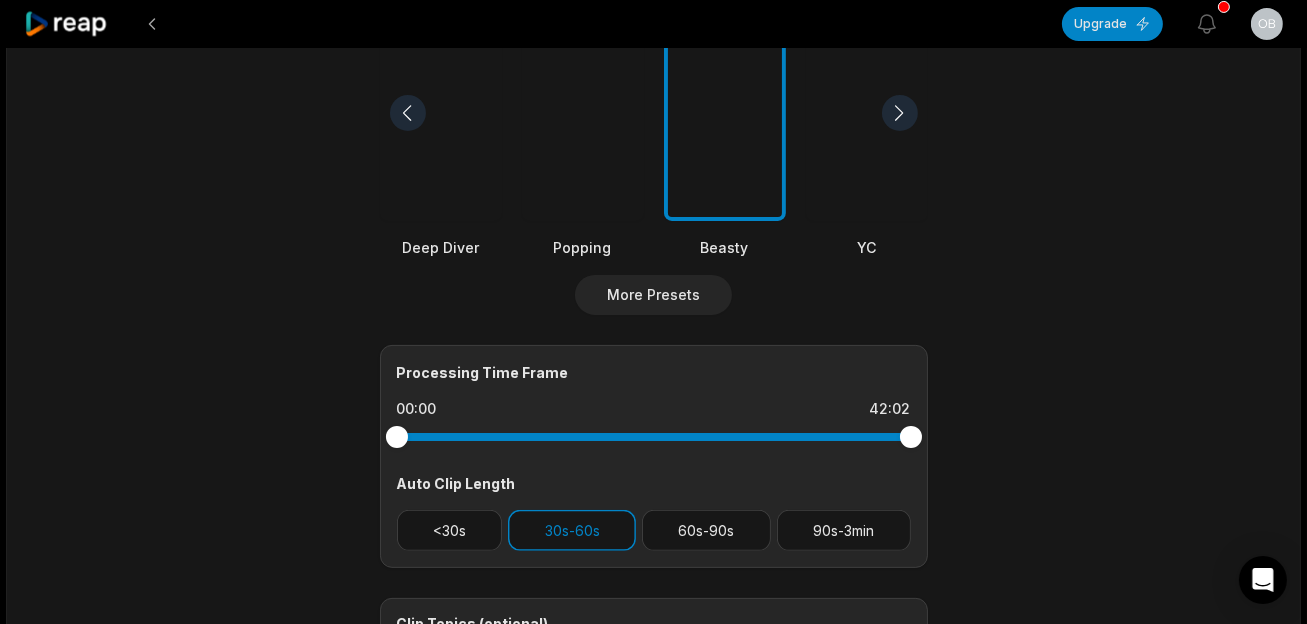 scroll, scrollTop: 667, scrollLeft: 0, axis: vertical 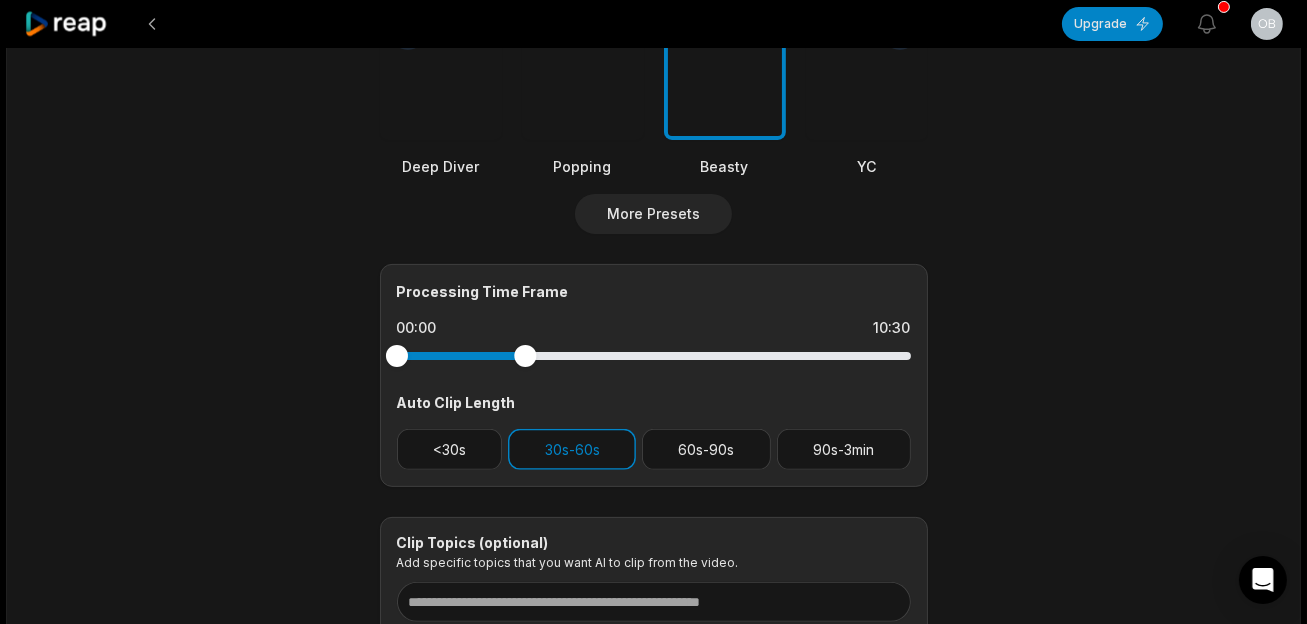 drag, startPoint x: 859, startPoint y: 362, endPoint x: 525, endPoint y: 369, distance: 334.07333 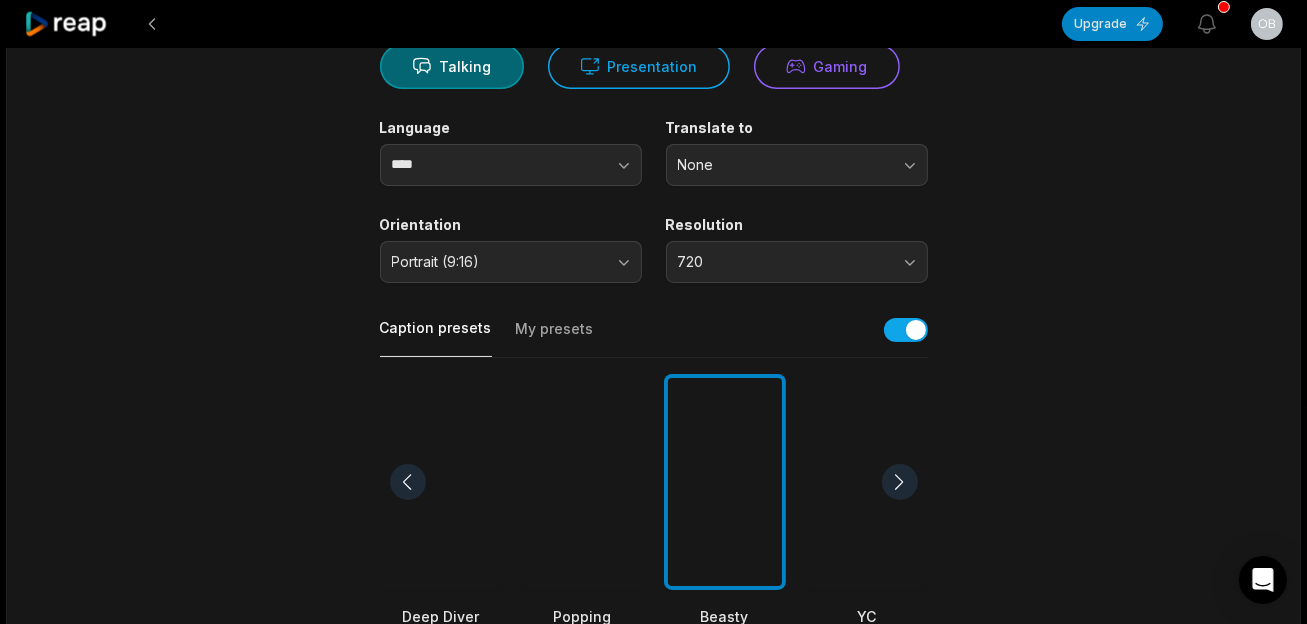 scroll, scrollTop: 0, scrollLeft: 0, axis: both 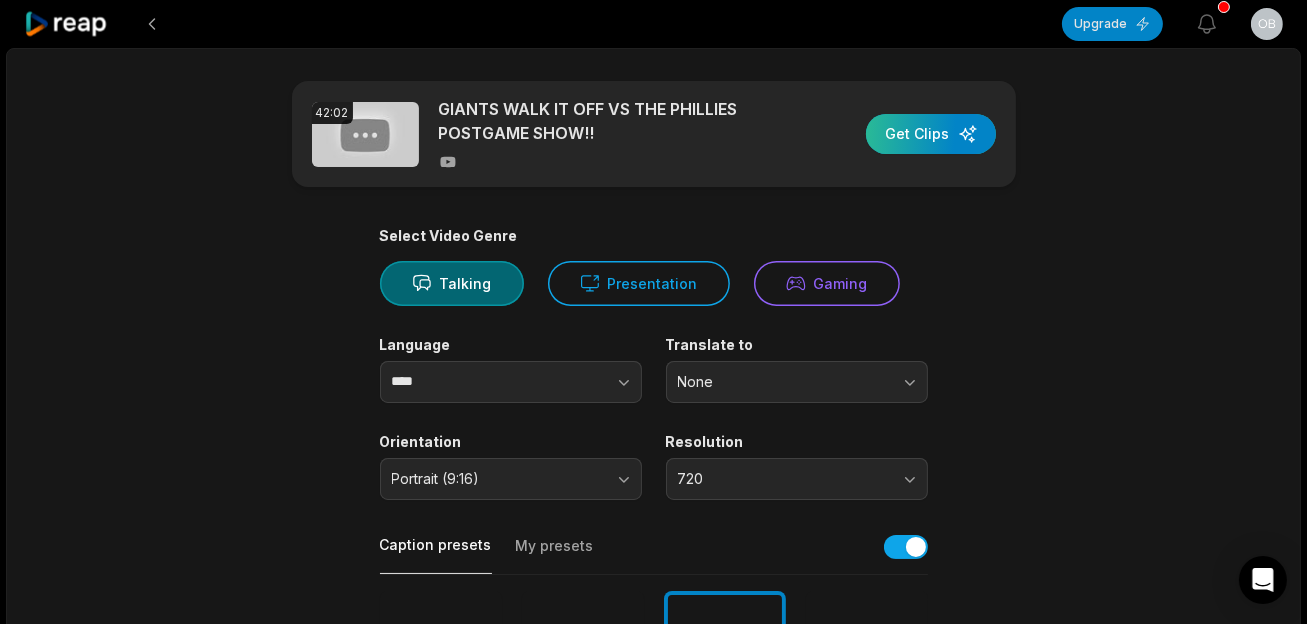 click at bounding box center [931, 134] 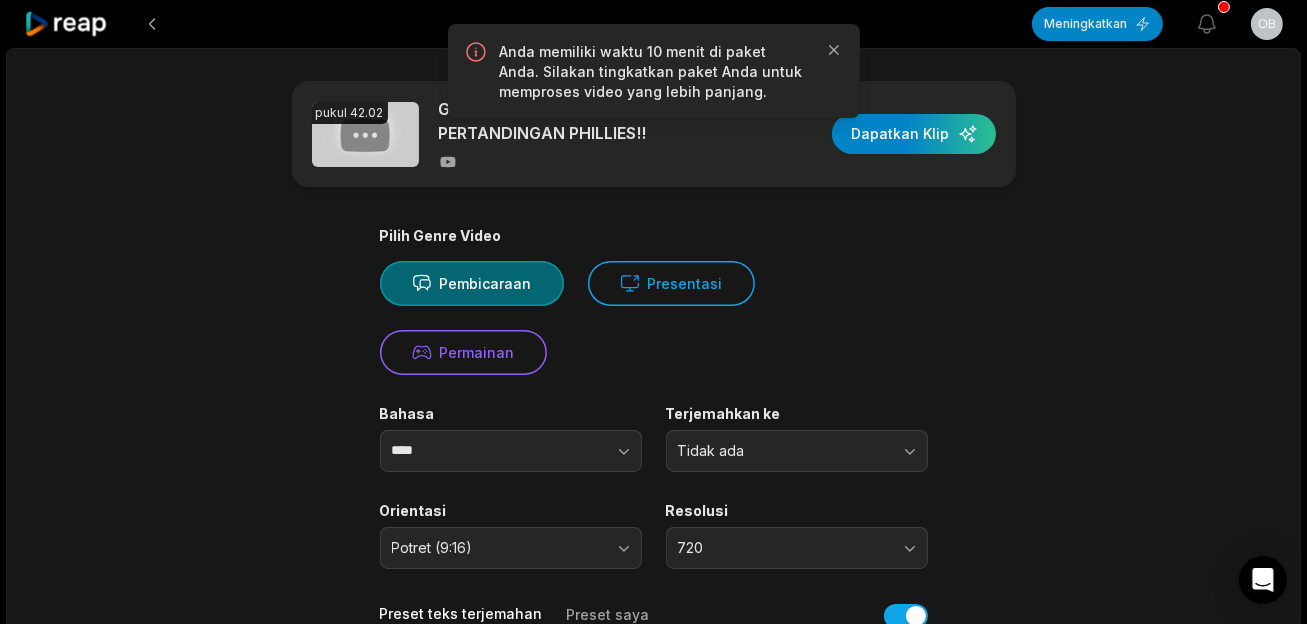 click on "Anda memiliki waktu 10 menit di paket Anda. Silakan tingkatkan paket Anda untuk memproses video yang lebih panjang. Menutup" at bounding box center (654, 71) 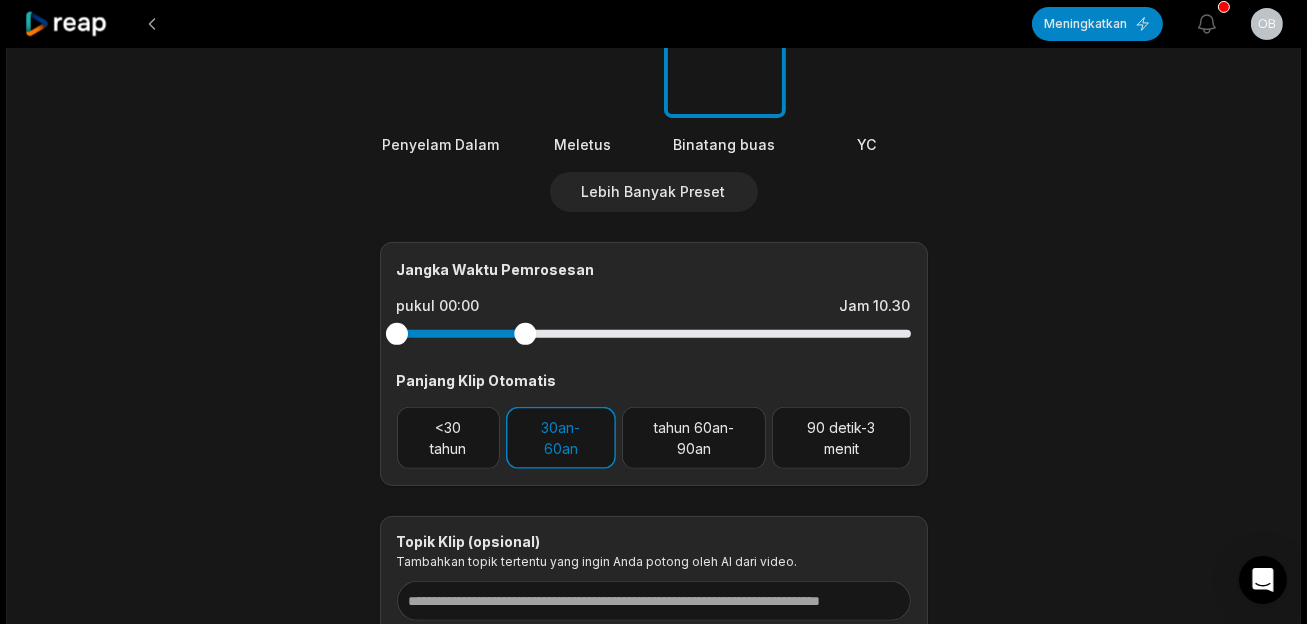 scroll, scrollTop: 777, scrollLeft: 0, axis: vertical 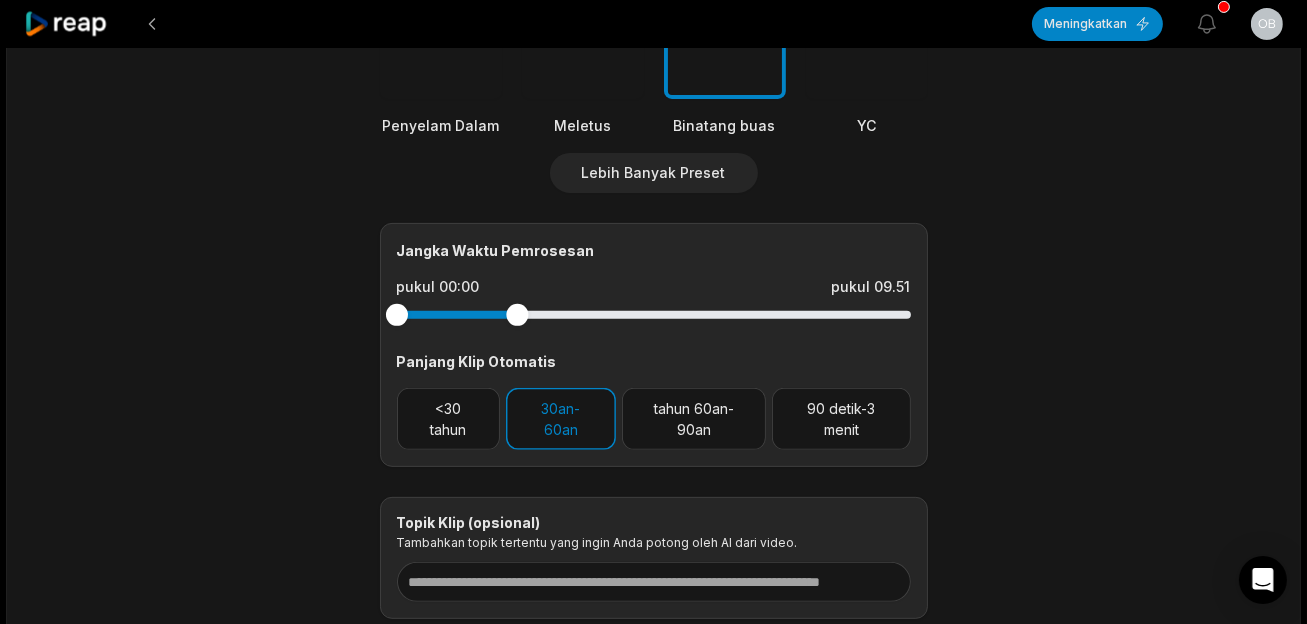 drag, startPoint x: 525, startPoint y: 308, endPoint x: 517, endPoint y: 316, distance: 11.313708 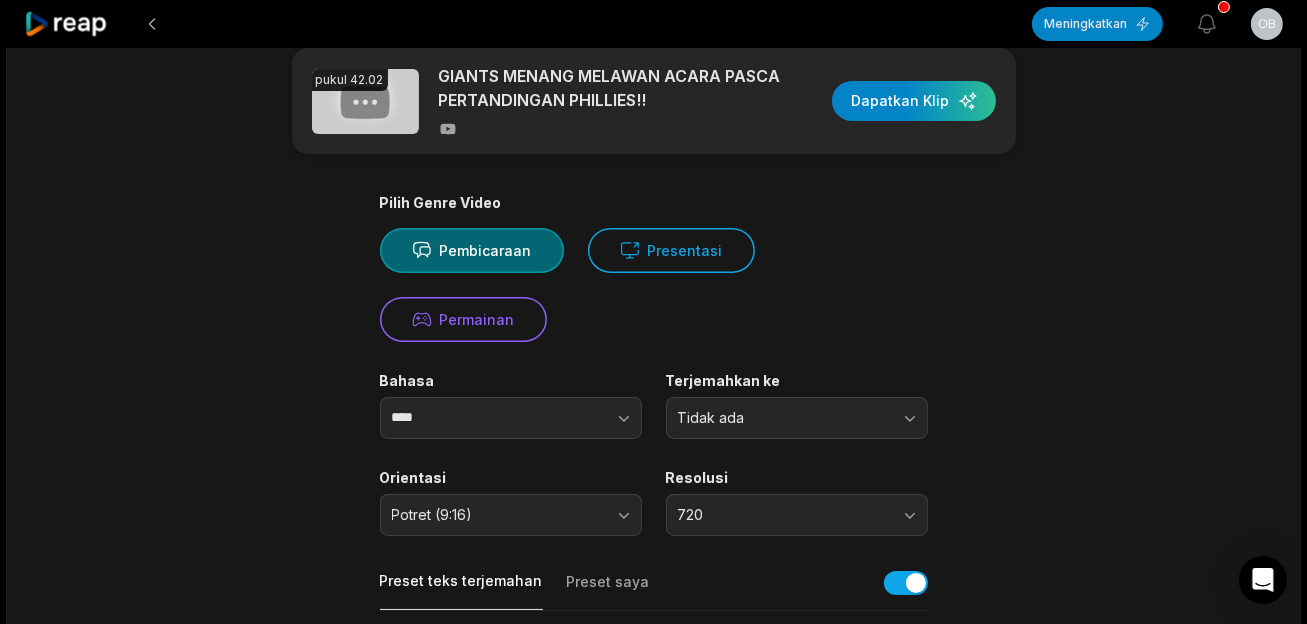 scroll, scrollTop: 0, scrollLeft: 0, axis: both 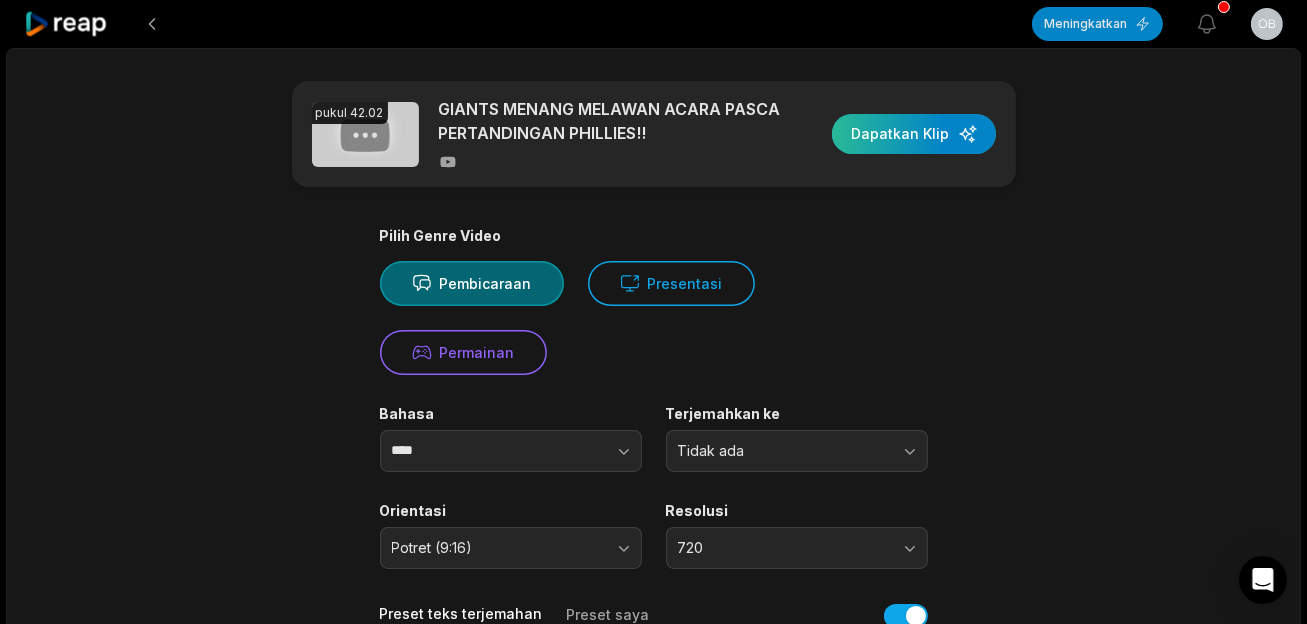 click at bounding box center (914, 134) 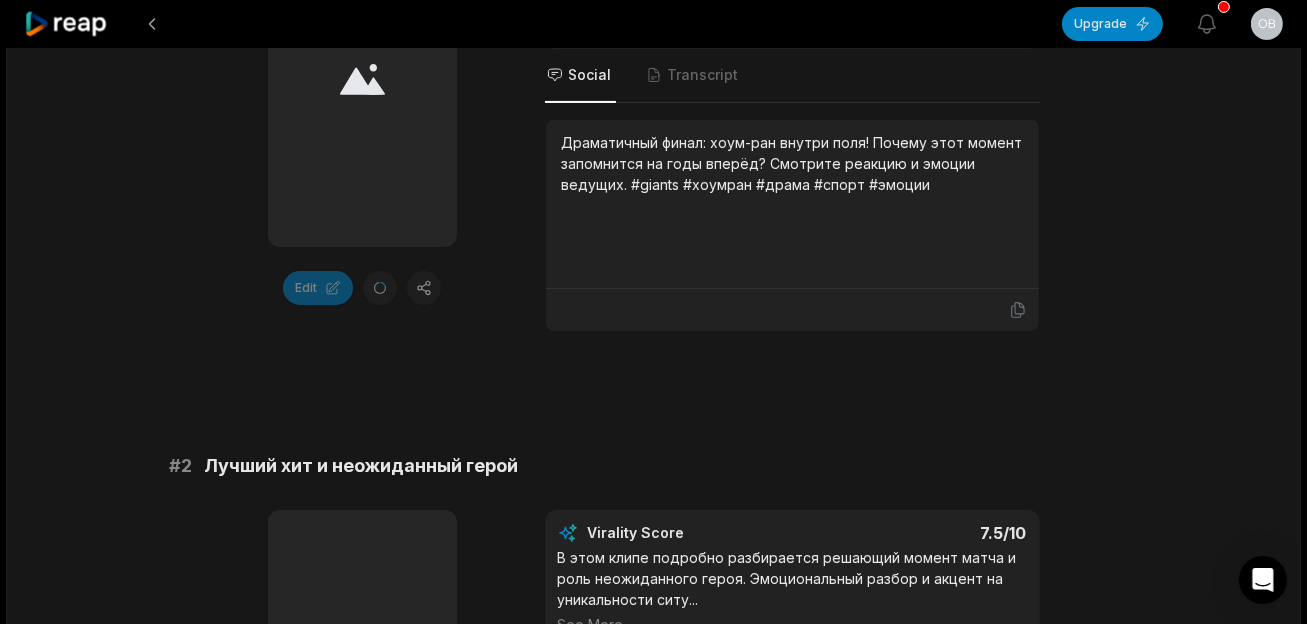scroll, scrollTop: 534, scrollLeft: 0, axis: vertical 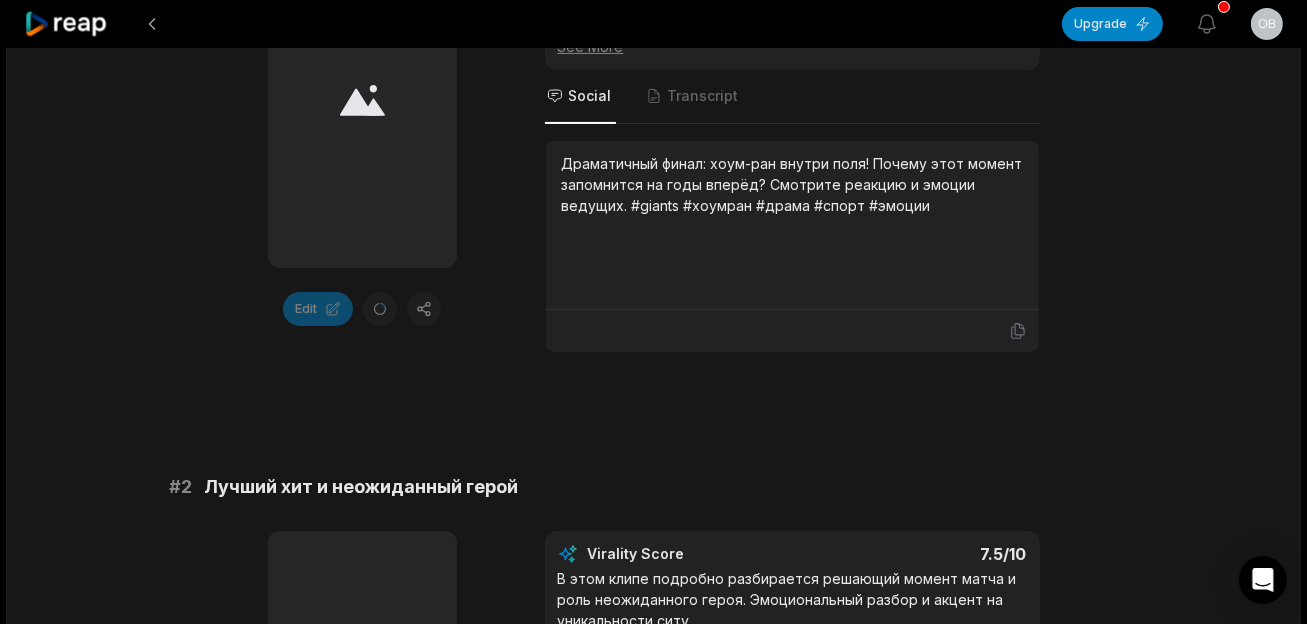 drag, startPoint x: 869, startPoint y: 0, endPoint x: 862, endPoint y: 197, distance: 197.12433 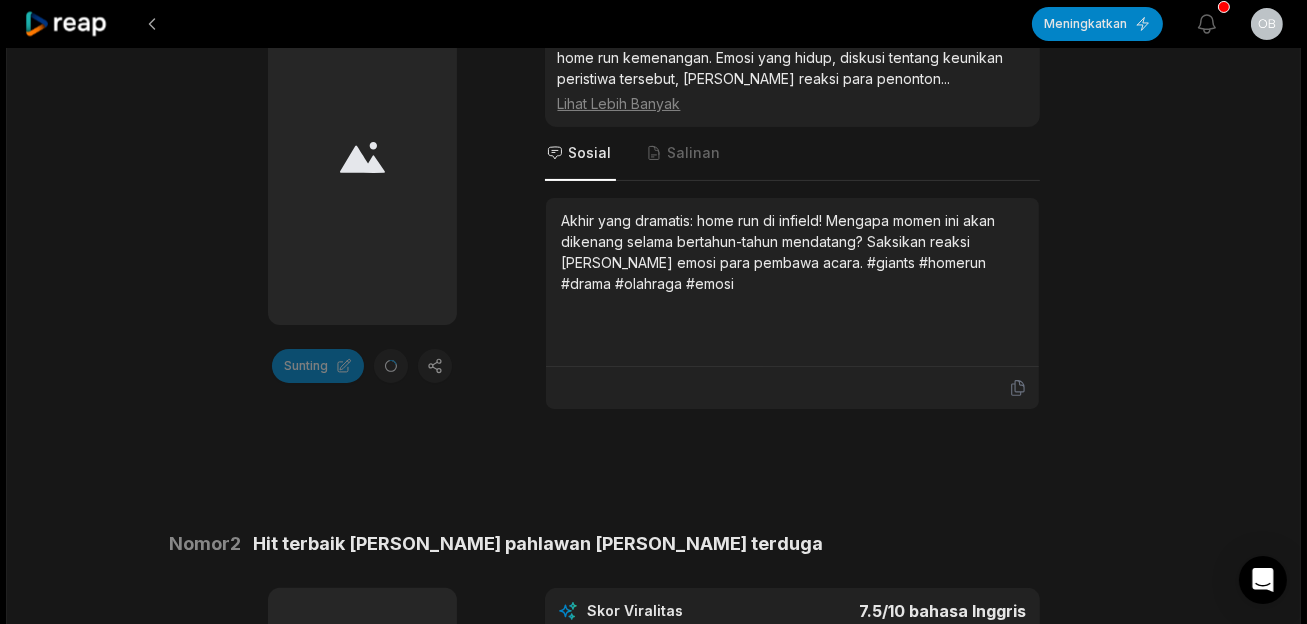 scroll, scrollTop: 444, scrollLeft: 0, axis: vertical 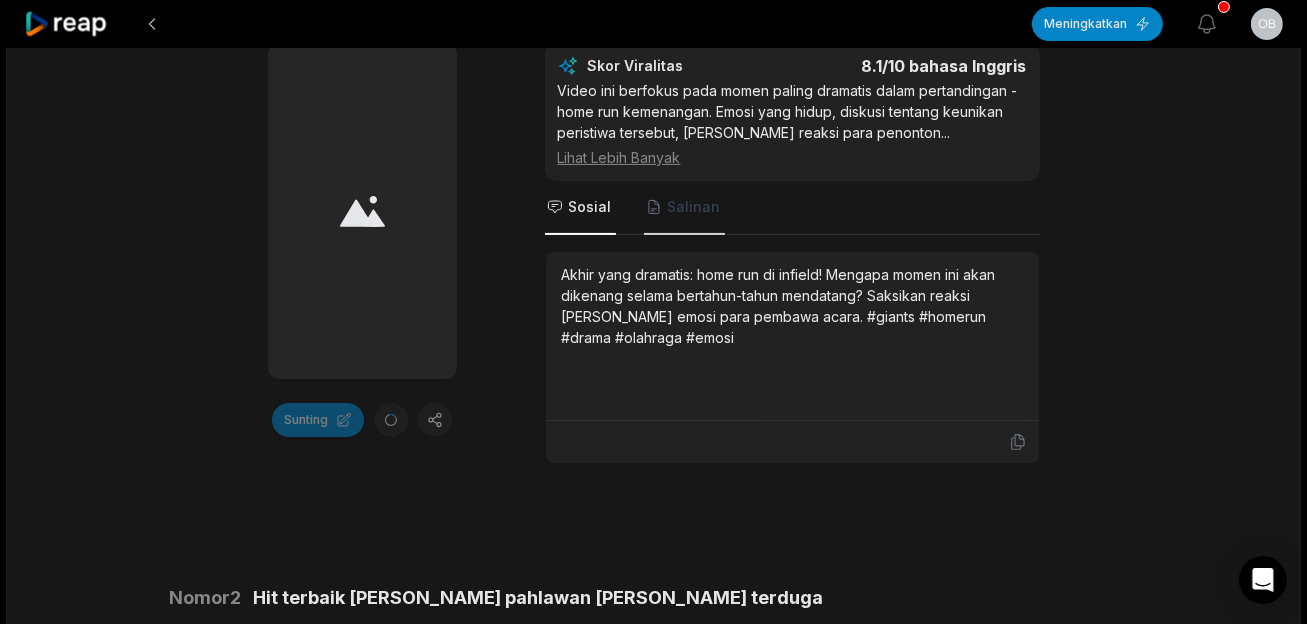 click on "Salinan" at bounding box center [694, 206] 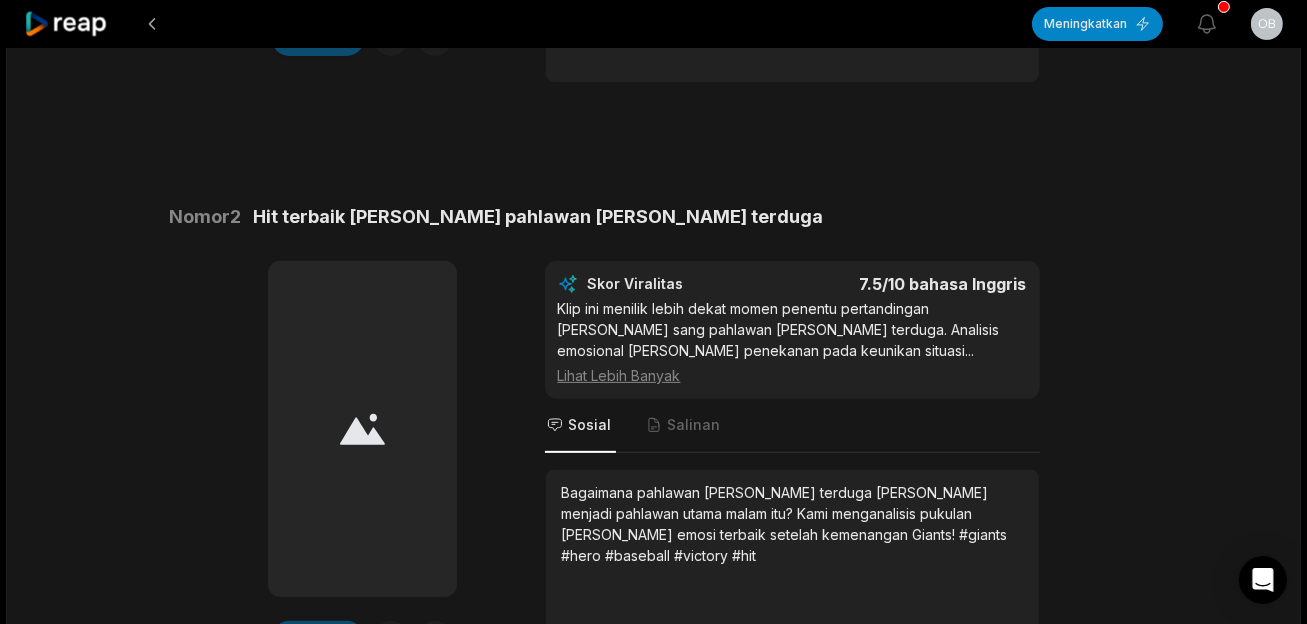 scroll, scrollTop: 935, scrollLeft: 0, axis: vertical 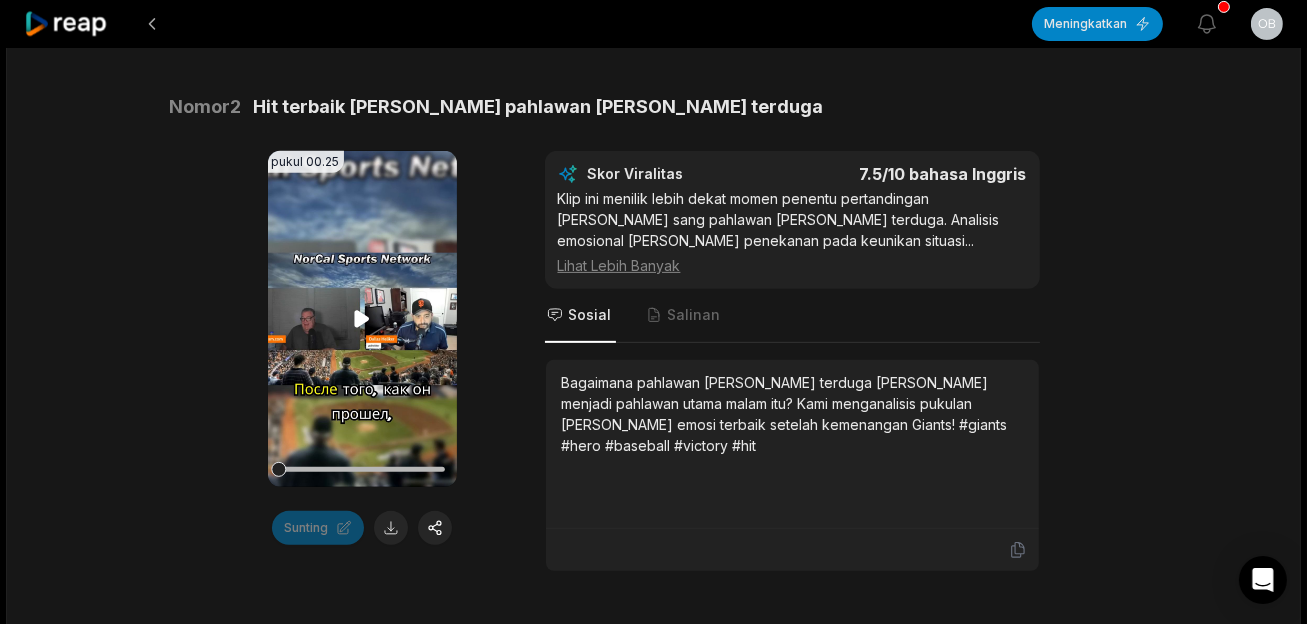 click 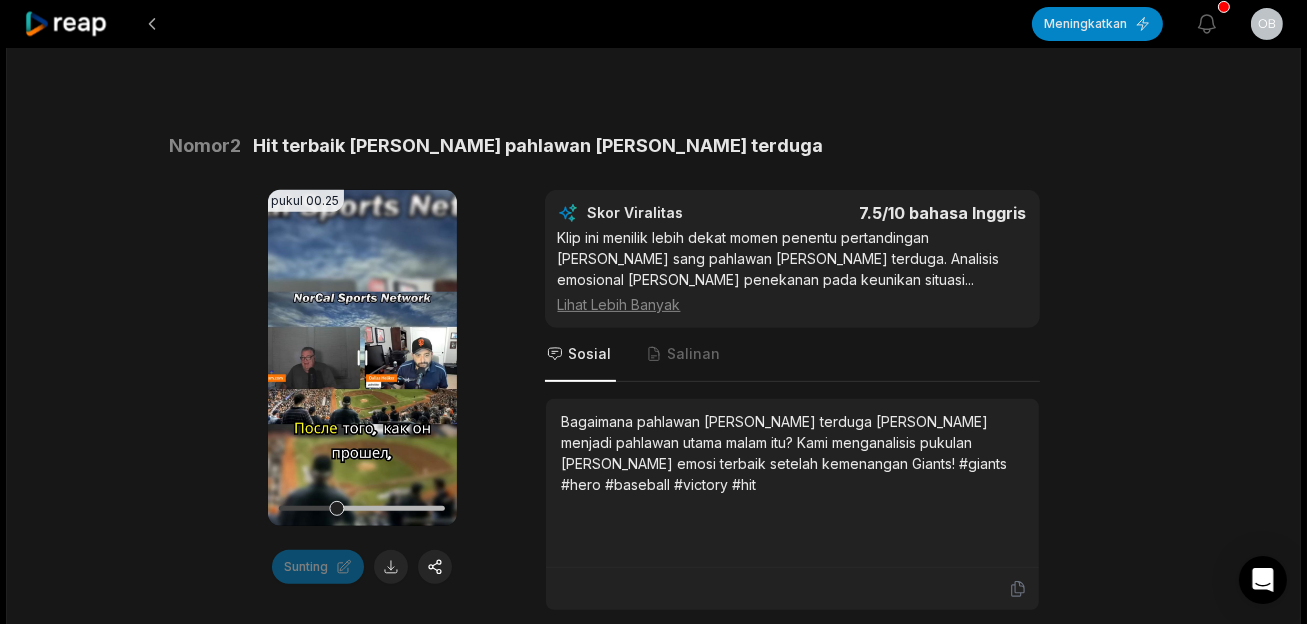 scroll, scrollTop: 935, scrollLeft: 0, axis: vertical 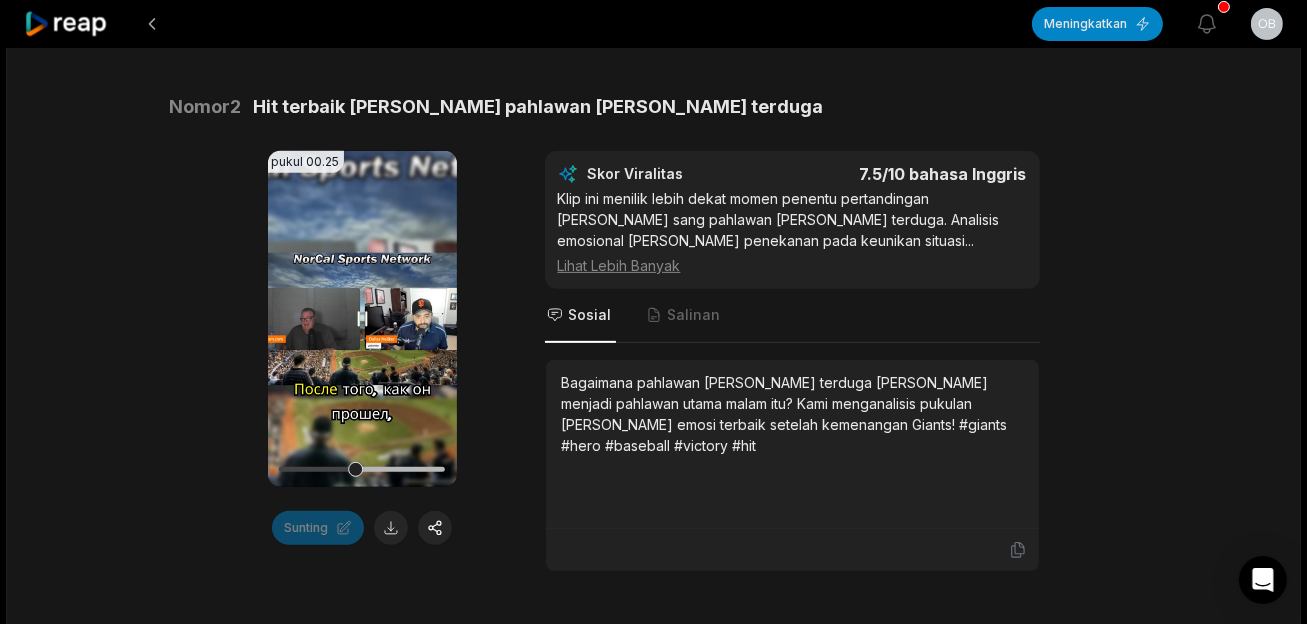 click on "Peramban Anda tidak mendukung format mp4." at bounding box center (362, 319) 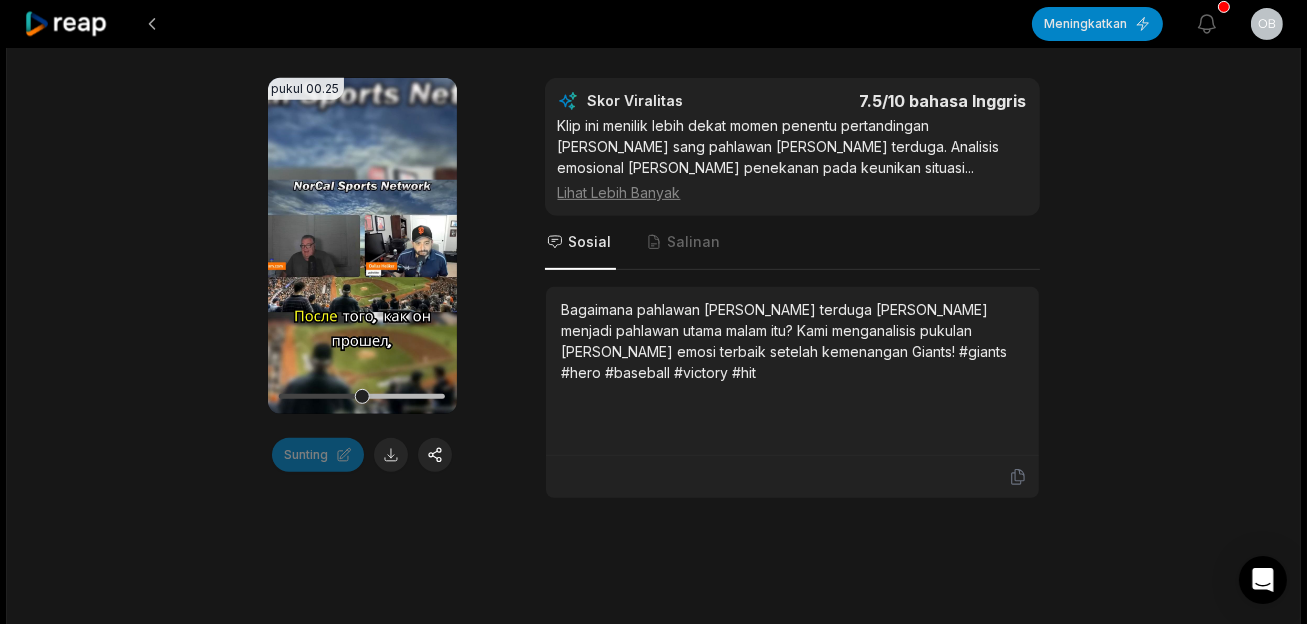 scroll, scrollTop: 1047, scrollLeft: 0, axis: vertical 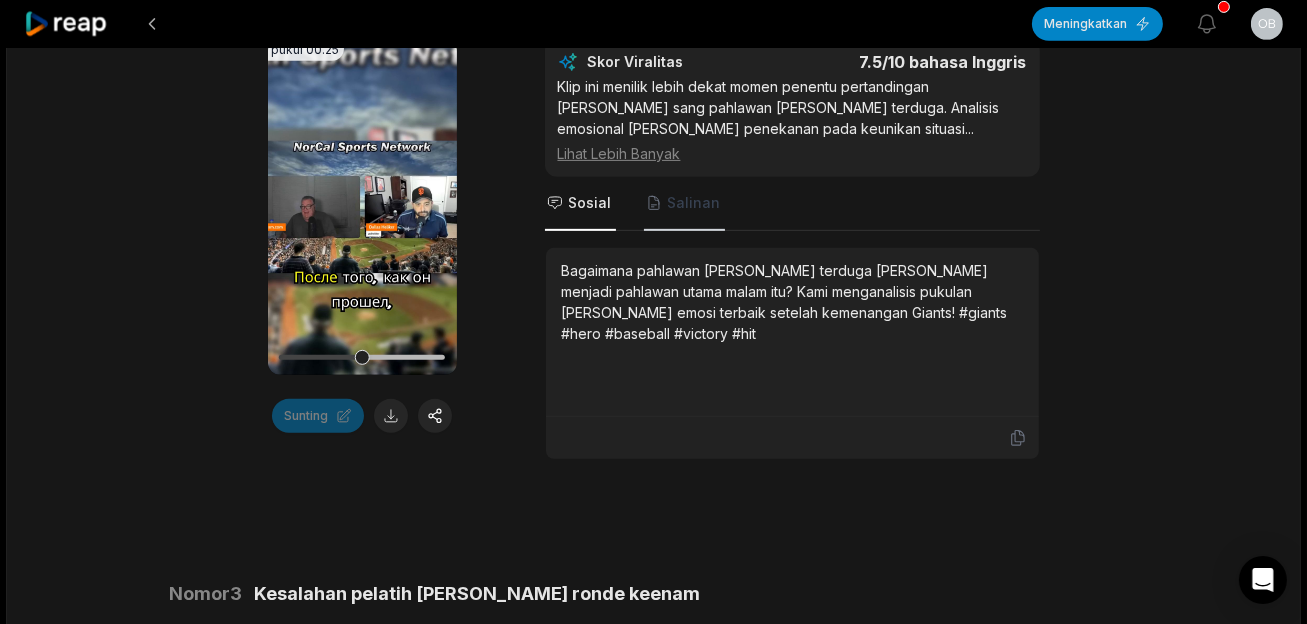 click on "Salinan" at bounding box center (694, 202) 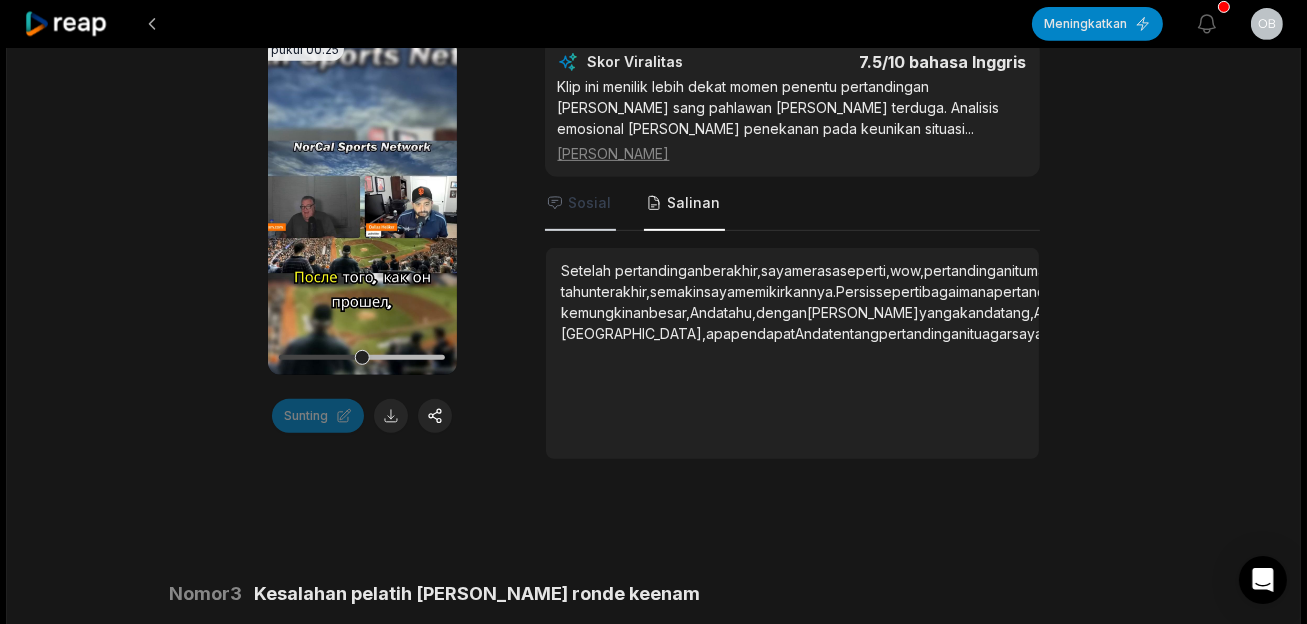 click on "Sosial" at bounding box center [590, 202] 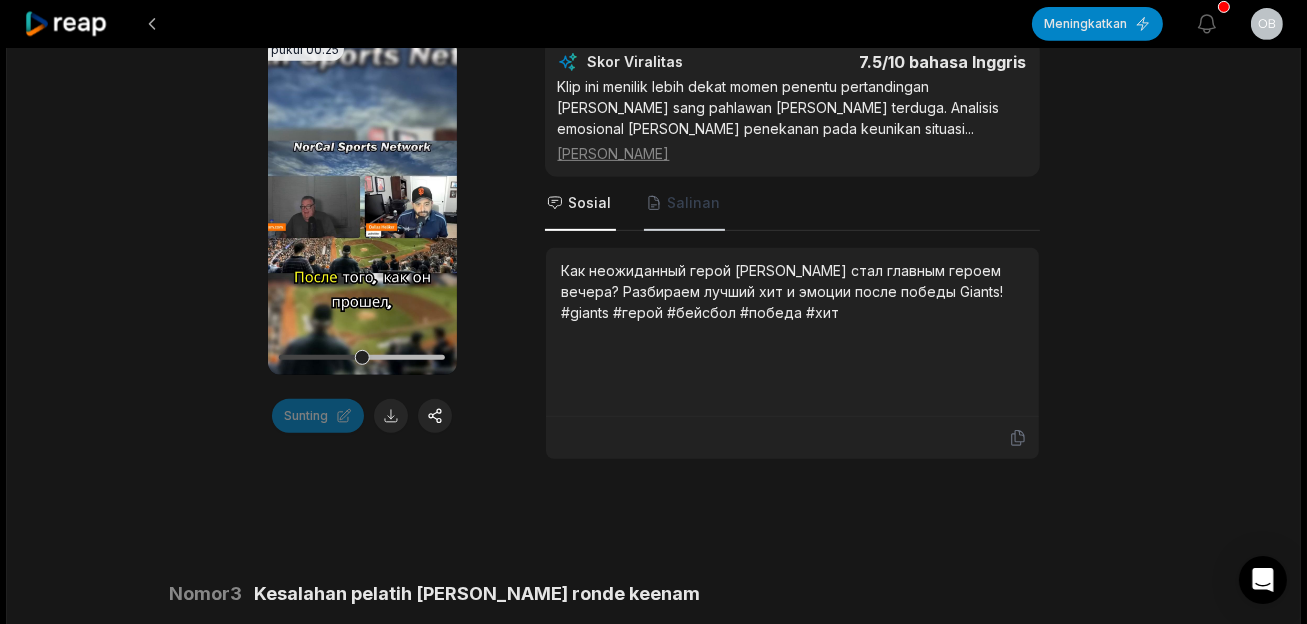 click on "Salinan" at bounding box center [694, 202] 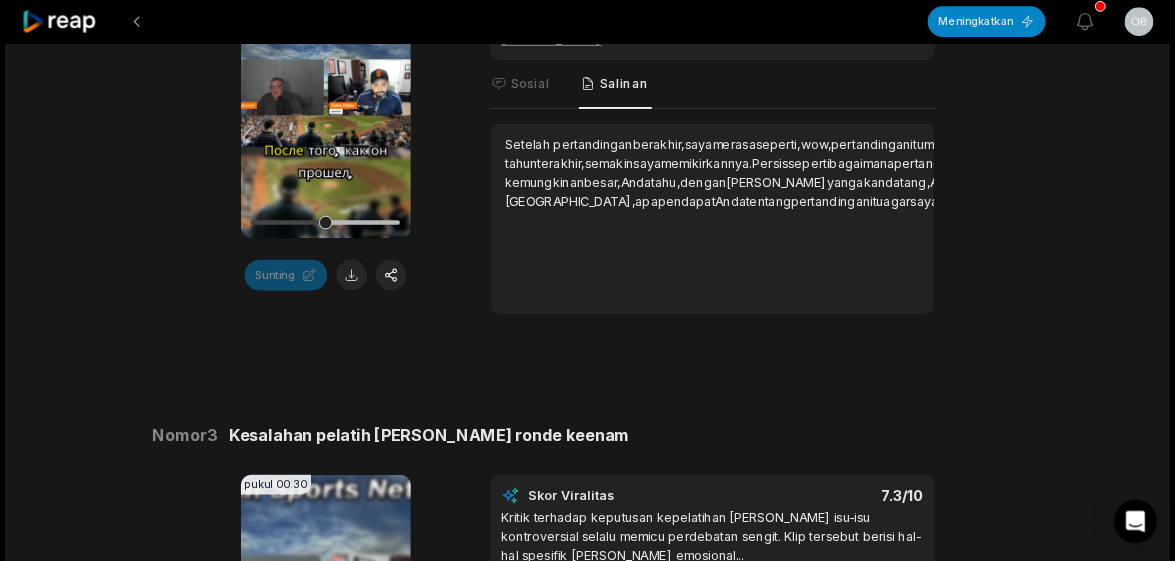 scroll, scrollTop: 1157, scrollLeft: 0, axis: vertical 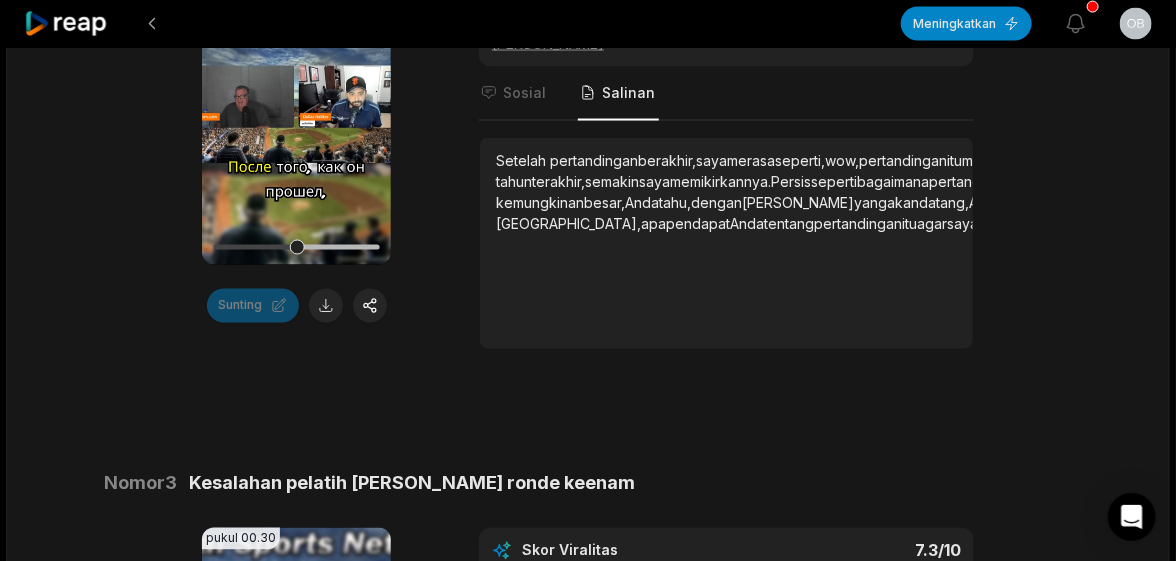 drag, startPoint x: 664, startPoint y: 139, endPoint x: 663, endPoint y: 149, distance: 10.049875 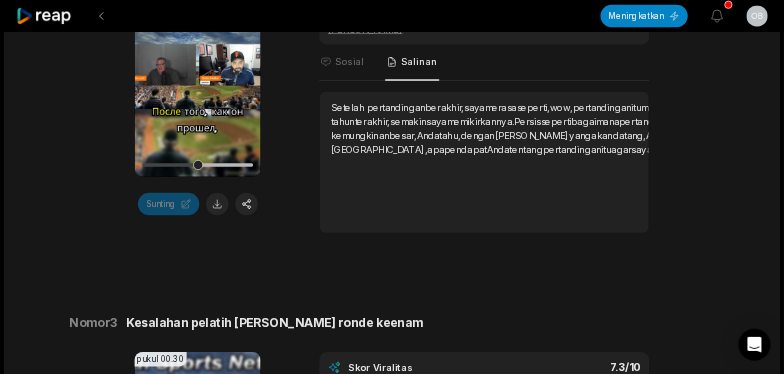 scroll, scrollTop: 1156, scrollLeft: 0, axis: vertical 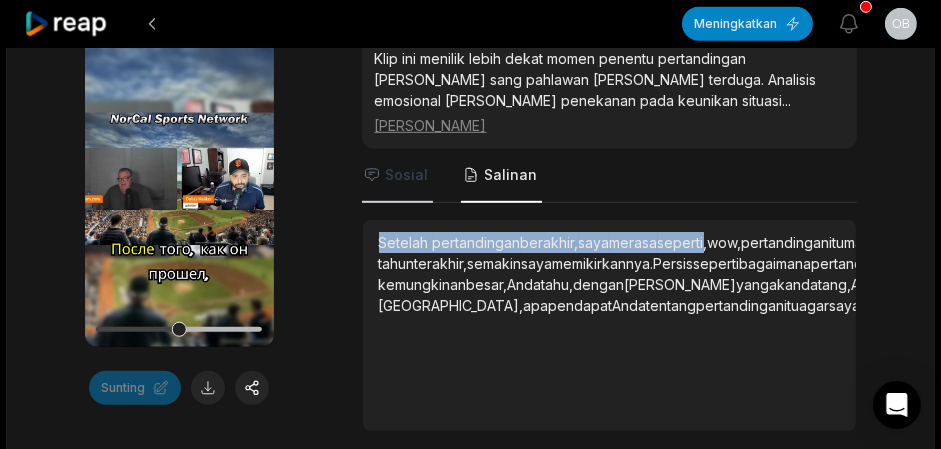 click on "Sosial" at bounding box center [407, 174] 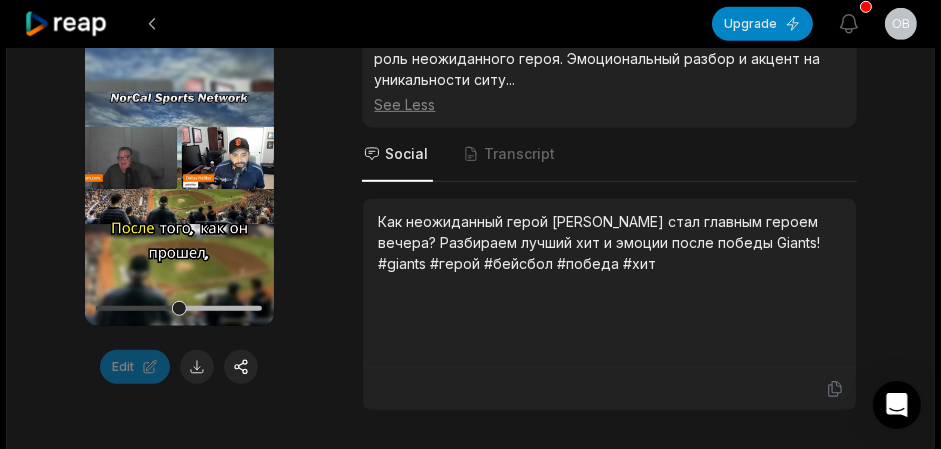 scroll, scrollTop: 1054, scrollLeft: 0, axis: vertical 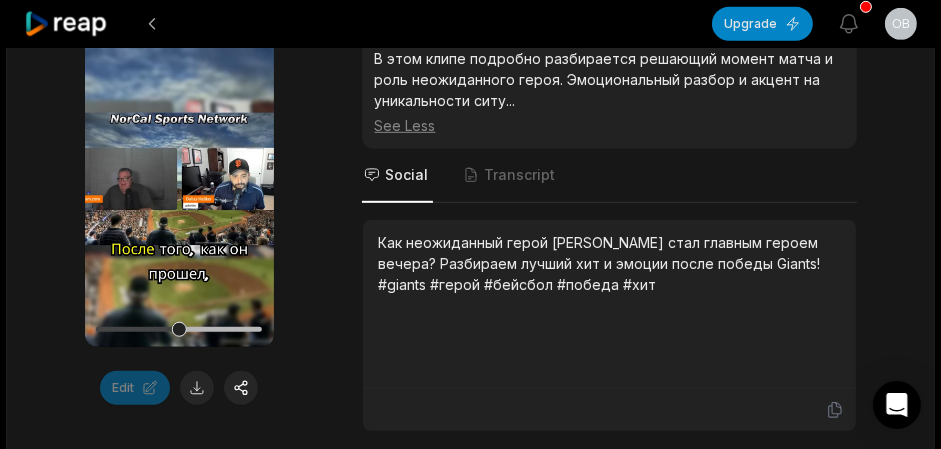 click on "00:25 Your browser does not support mp4 format. Edit Virality Score 7.5 /10 В этом клипе подробно разбирается решающий момент матча и роль неожиданного героя. Эмоциональный разбор и акцент на уникальности ситу ... See Less Social Transcript Как неожиданный герой Бейли стал главным героем вечера? Разбираем лучший хит и эмоции после победы Giants! #giants #герой #бейсбол #победа #хит" at bounding box center (470, 221) 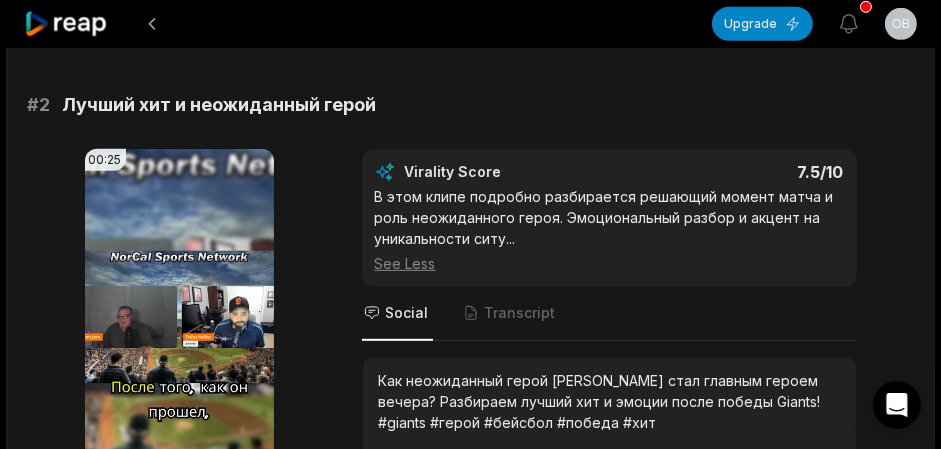 scroll, scrollTop: 895, scrollLeft: 0, axis: vertical 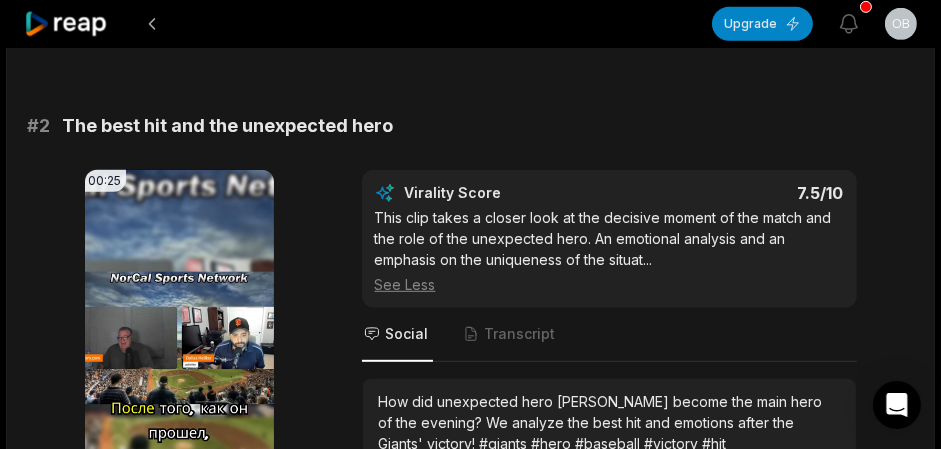 click on "# 2 The best hit and the unexpected hero" at bounding box center (470, 126) 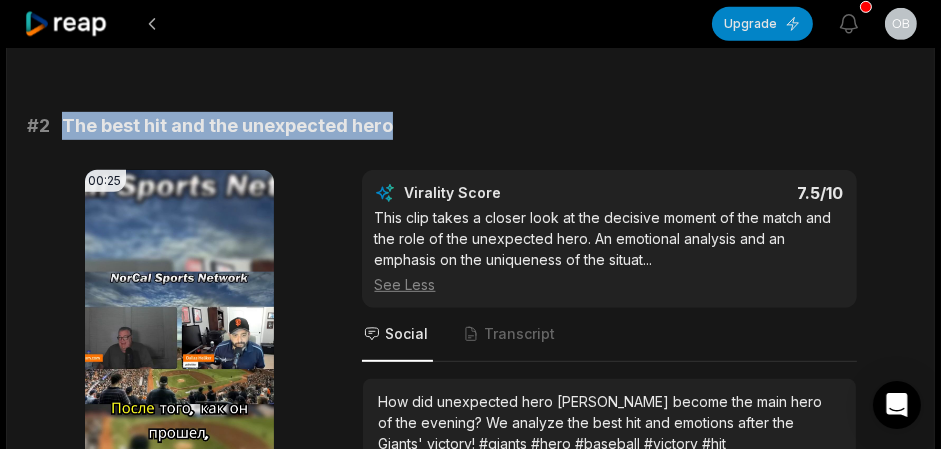 drag, startPoint x: 444, startPoint y: 121, endPoint x: 56, endPoint y: 121, distance: 388 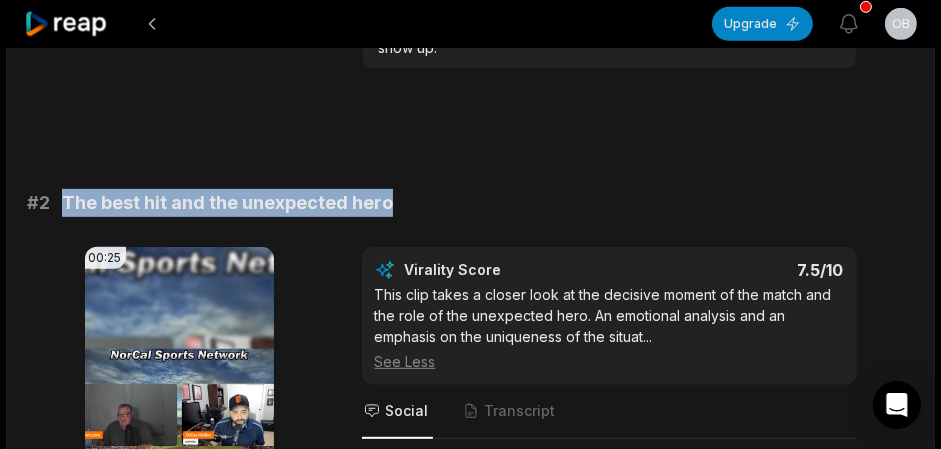 scroll, scrollTop: 814, scrollLeft: 0, axis: vertical 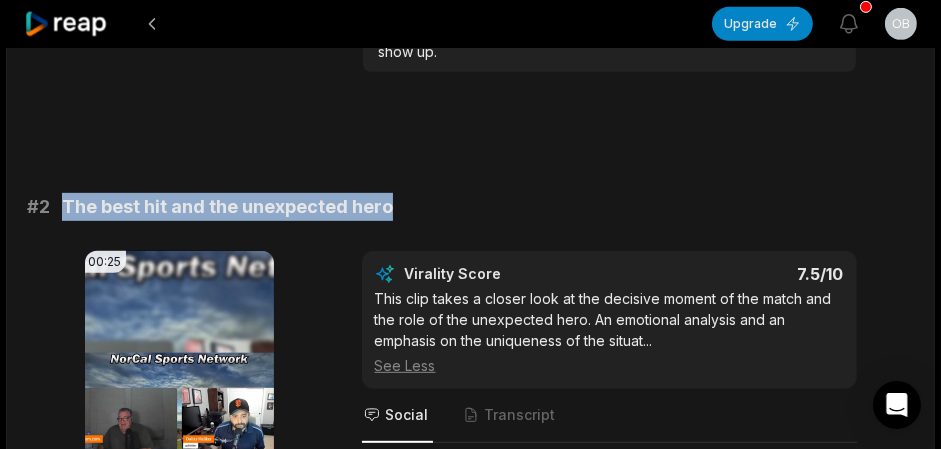 copy on "The best hit and the unexpected hero" 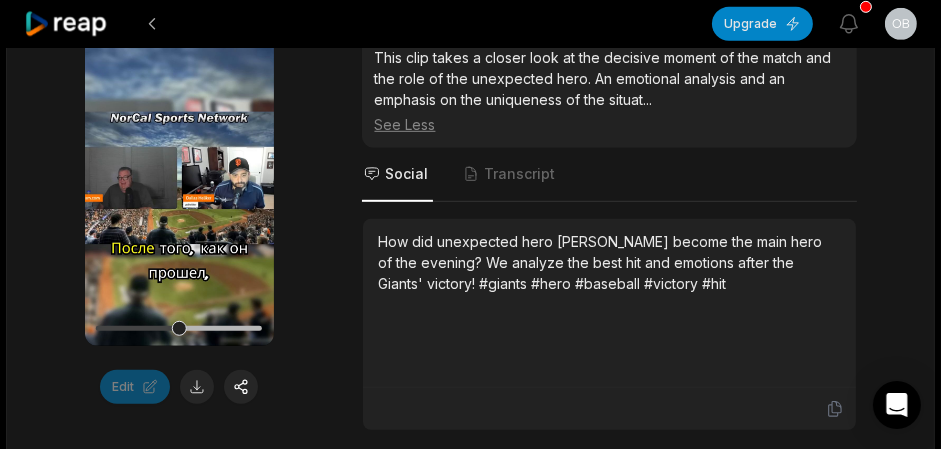 scroll, scrollTop: 1134, scrollLeft: 0, axis: vertical 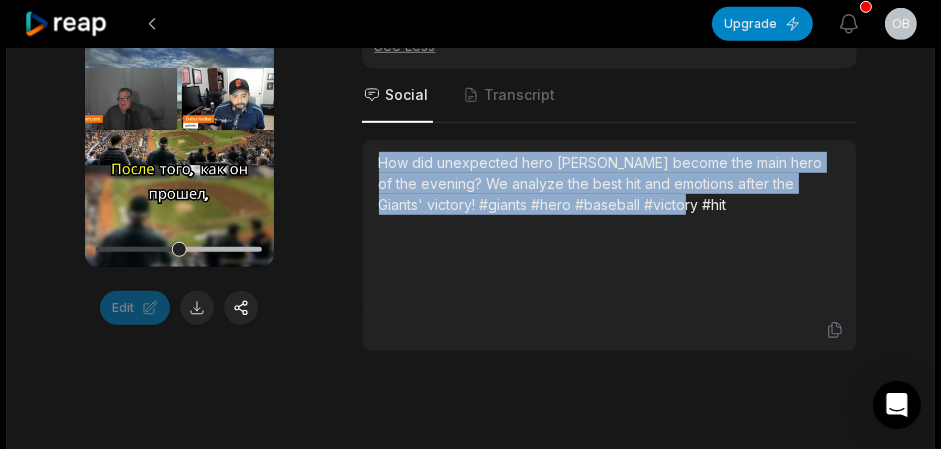 drag, startPoint x: 377, startPoint y: 159, endPoint x: 719, endPoint y: 208, distance: 345.4924 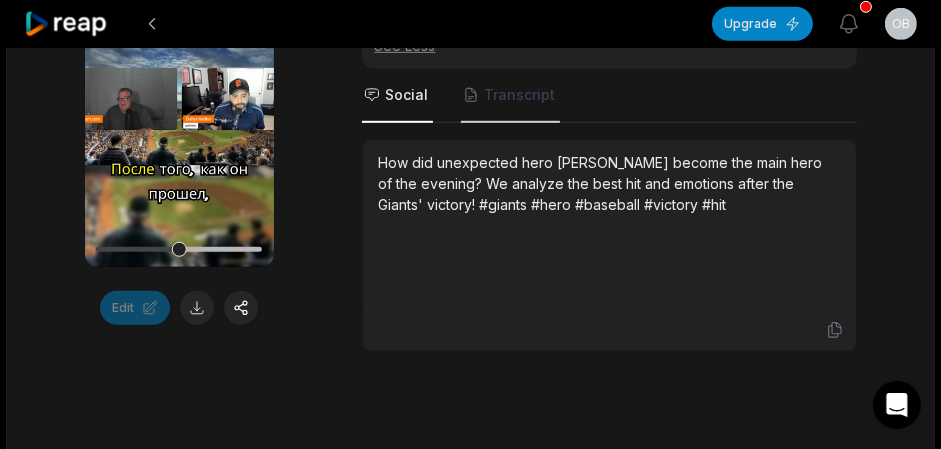click on "Transcript" at bounding box center (520, 94) 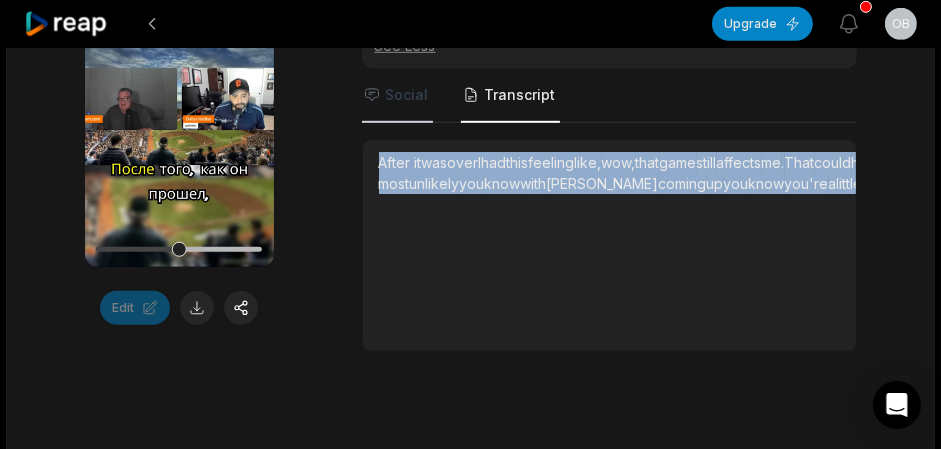 drag, startPoint x: 377, startPoint y: 147, endPoint x: 759, endPoint y: 290, distance: 407.88846 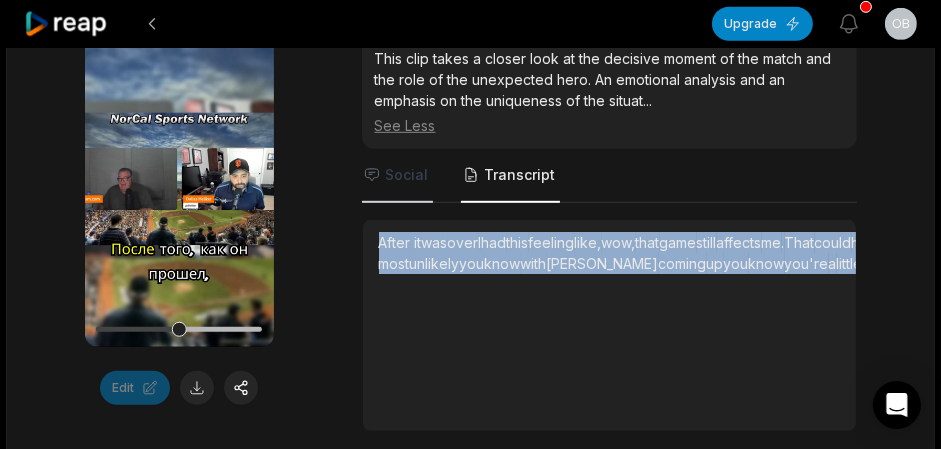 scroll, scrollTop: 894, scrollLeft: 0, axis: vertical 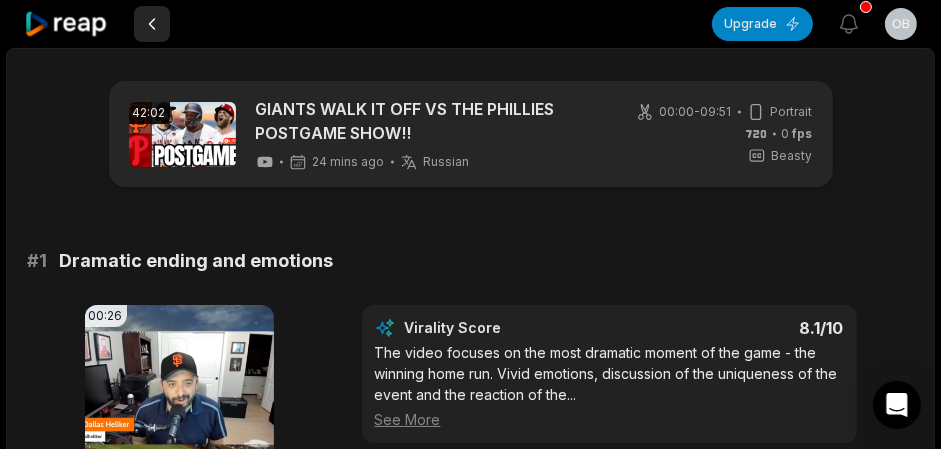 click at bounding box center (152, 24) 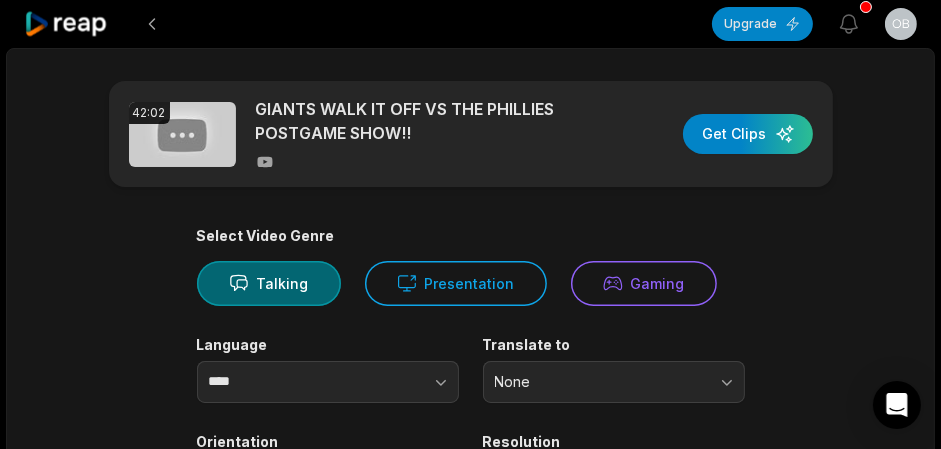 drag, startPoint x: 93, startPoint y: 226, endPoint x: 171, endPoint y: 177, distance: 92.11406 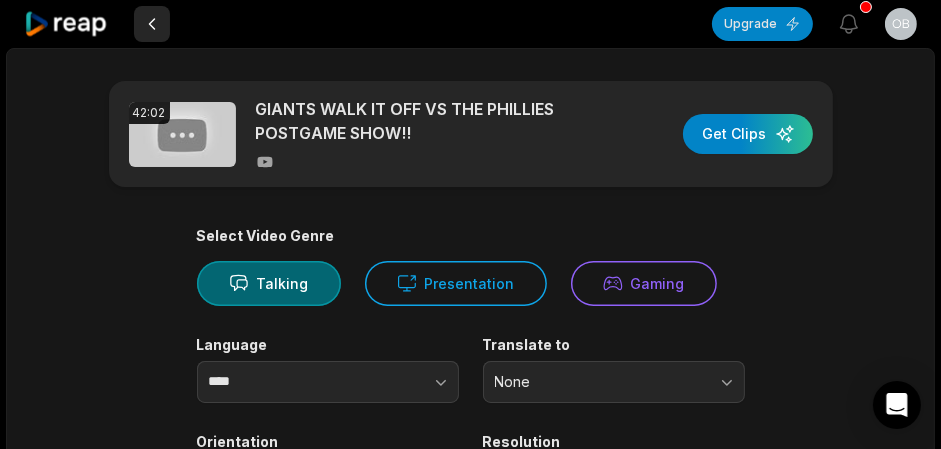 click at bounding box center [152, 24] 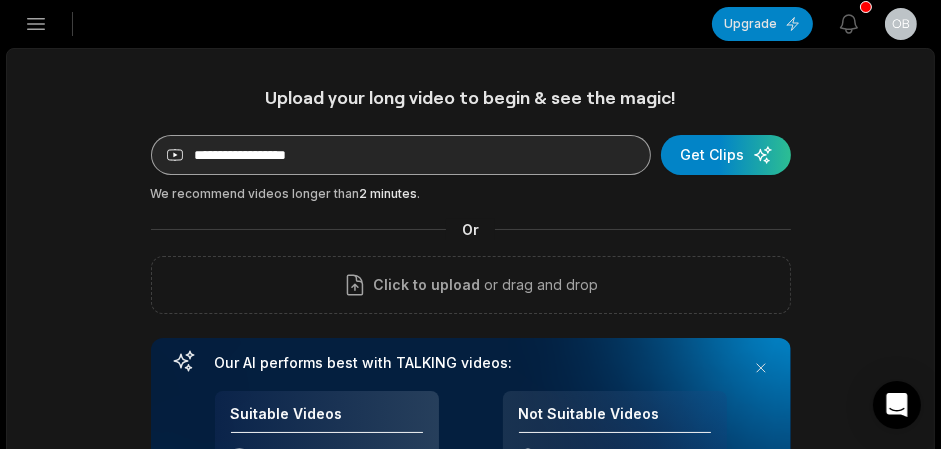 drag, startPoint x: 37, startPoint y: 130, endPoint x: 187, endPoint y: 145, distance: 150.74814 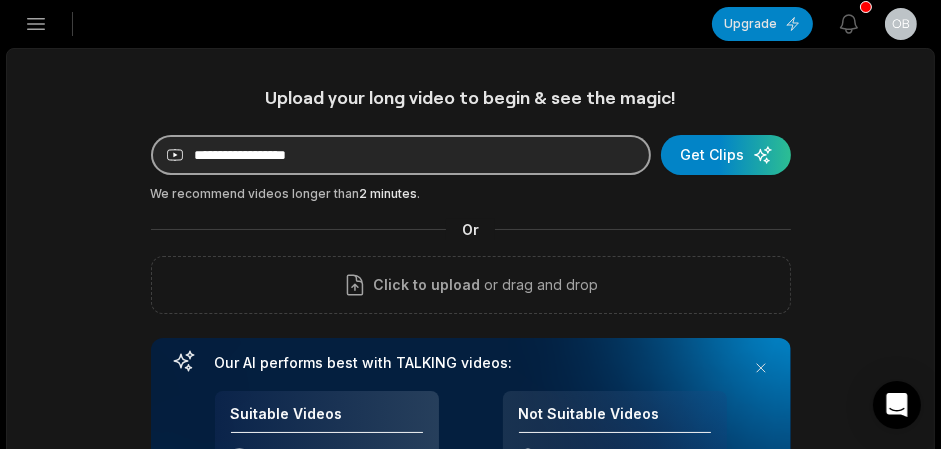 click at bounding box center (401, 155) 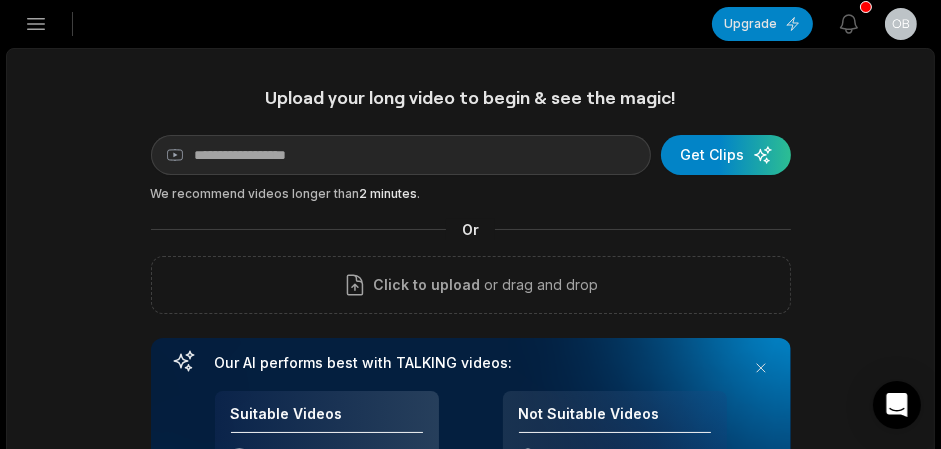 click 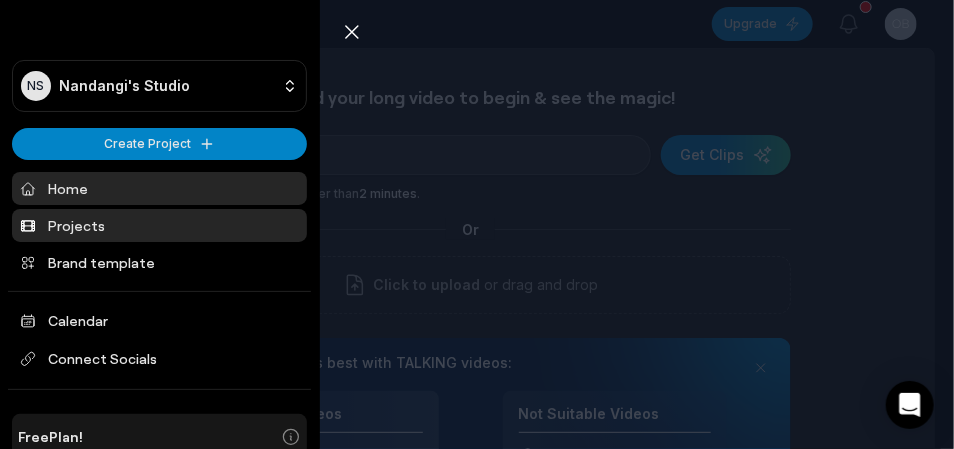 click on "Projects" at bounding box center [76, 225] 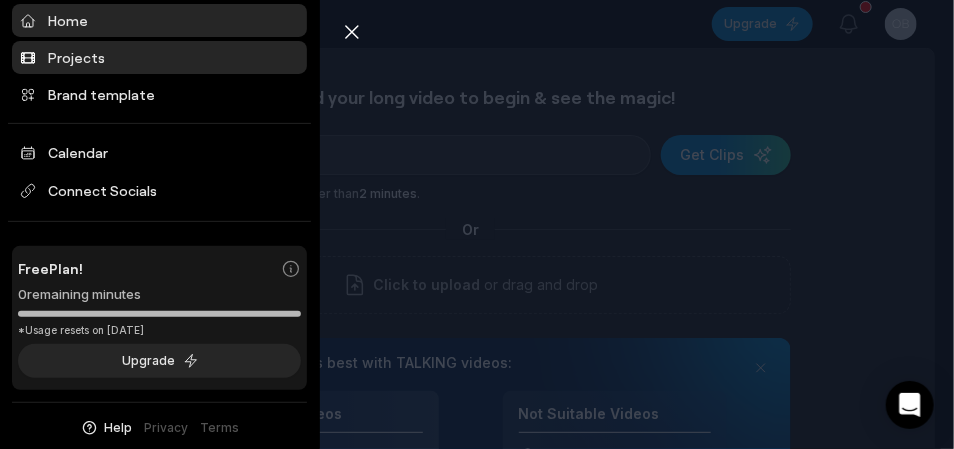 scroll, scrollTop: 170, scrollLeft: 0, axis: vertical 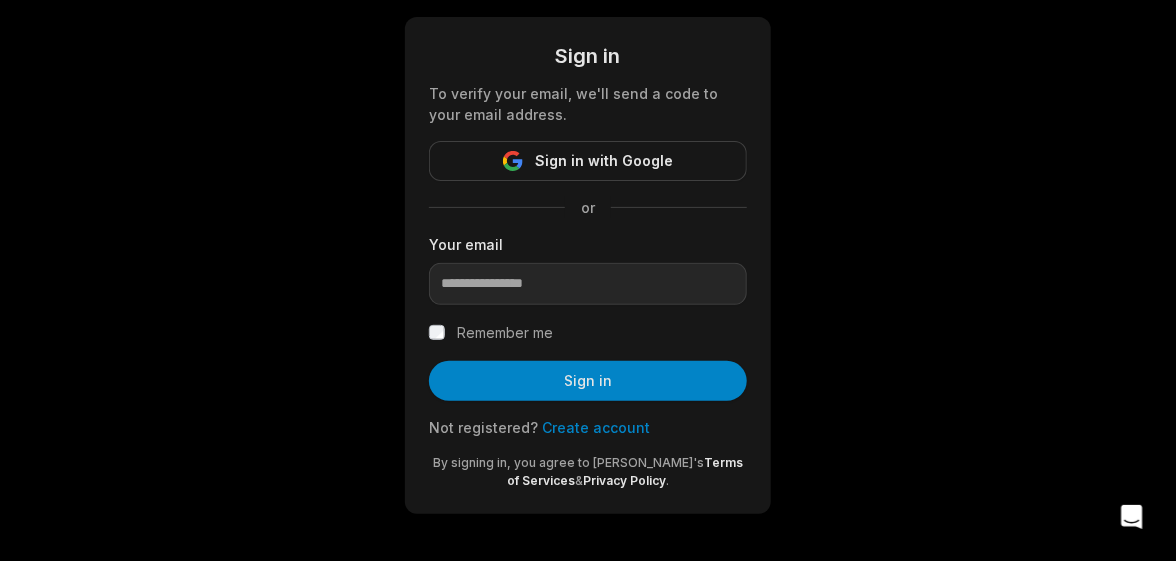 click on "Create account" at bounding box center (596, 427) 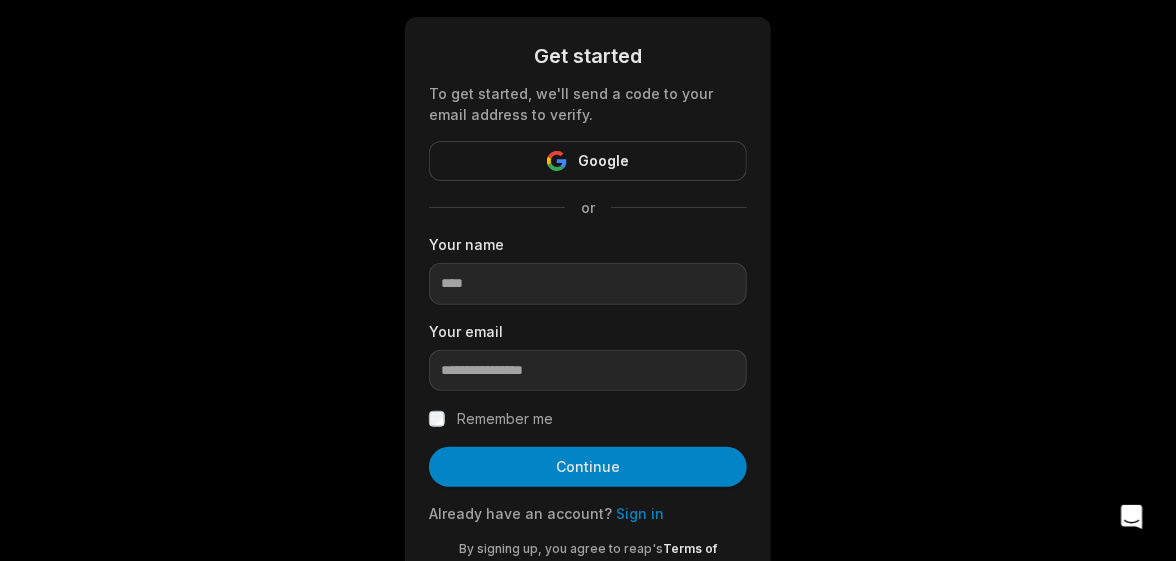 scroll, scrollTop: 0, scrollLeft: 0, axis: both 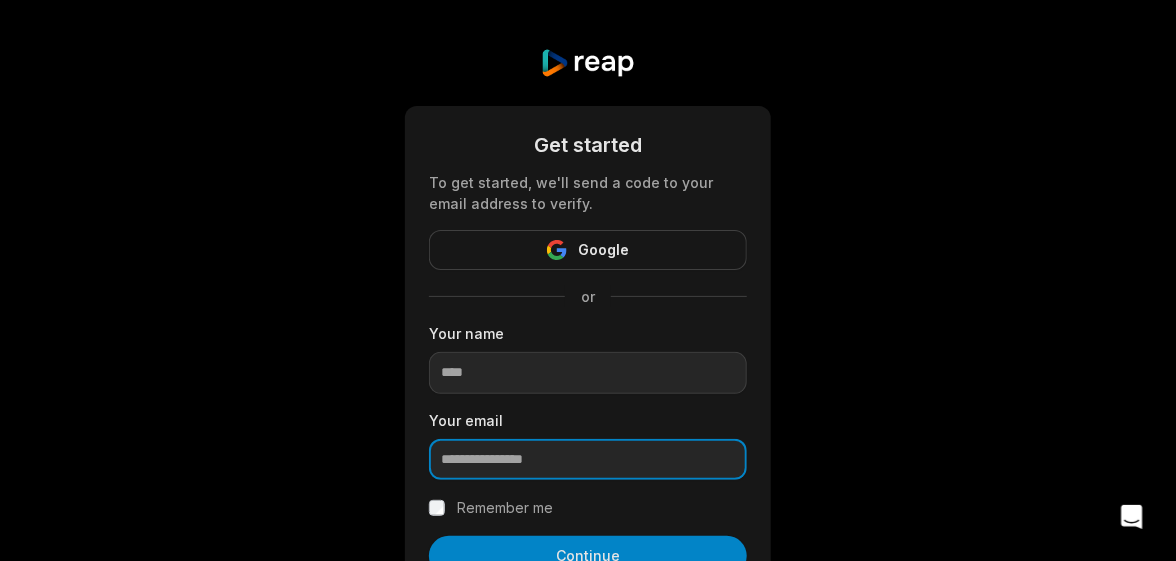 click at bounding box center [588, 460] 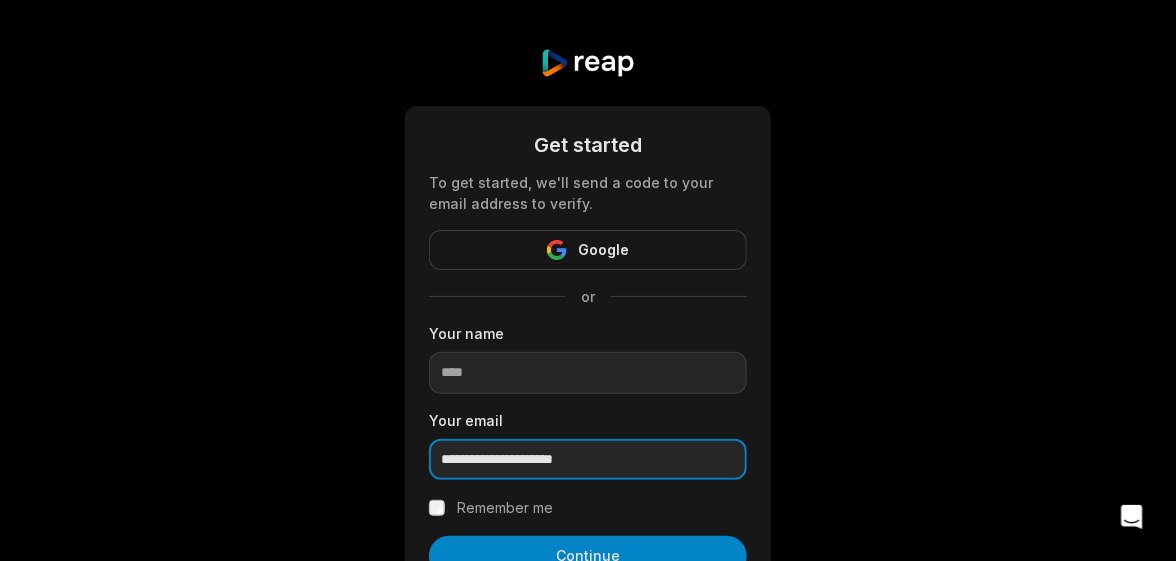type on "**********" 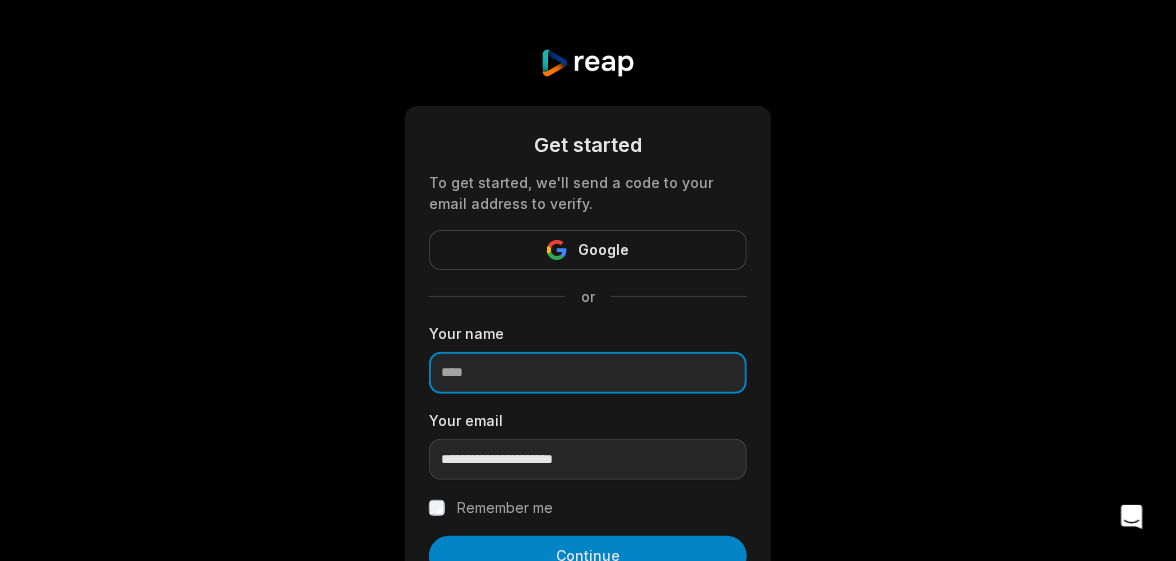 click at bounding box center [588, 373] 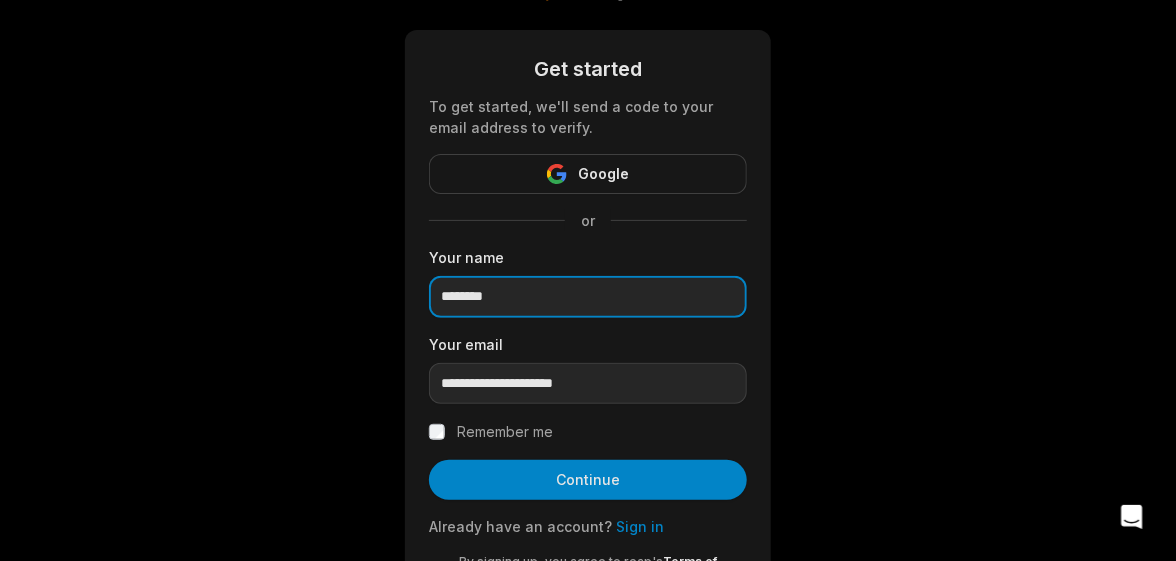 scroll, scrollTop: 175, scrollLeft: 0, axis: vertical 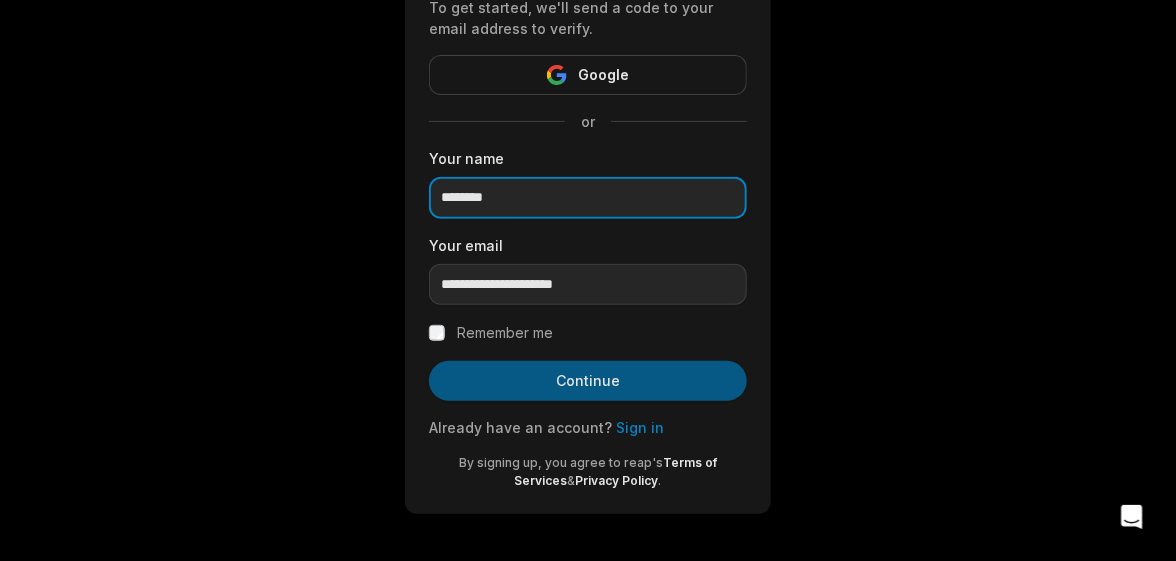 type on "********" 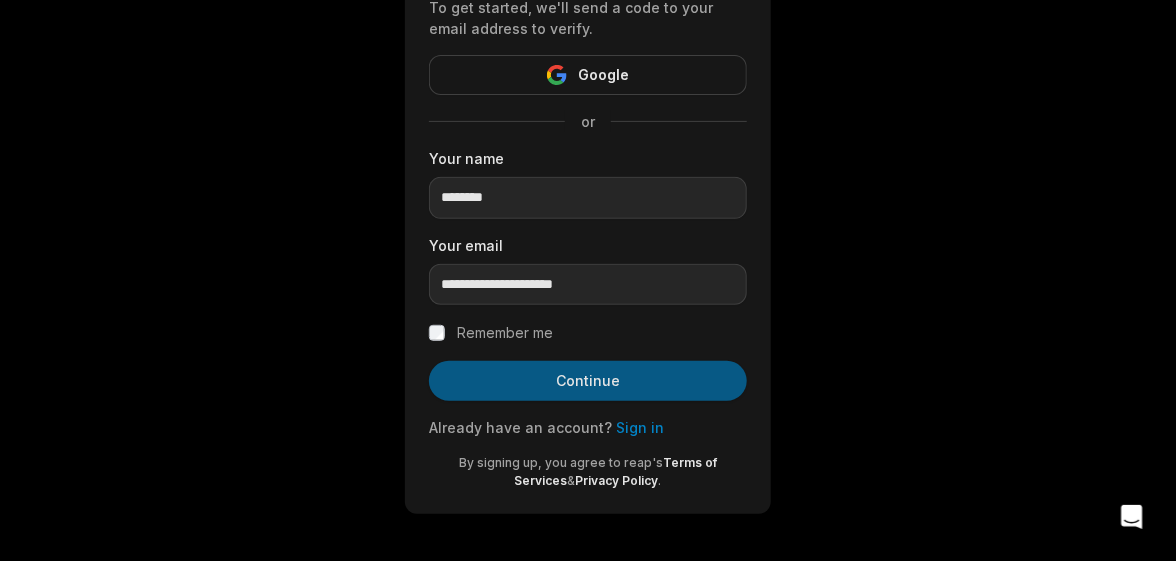 click on "Continue" at bounding box center [588, 381] 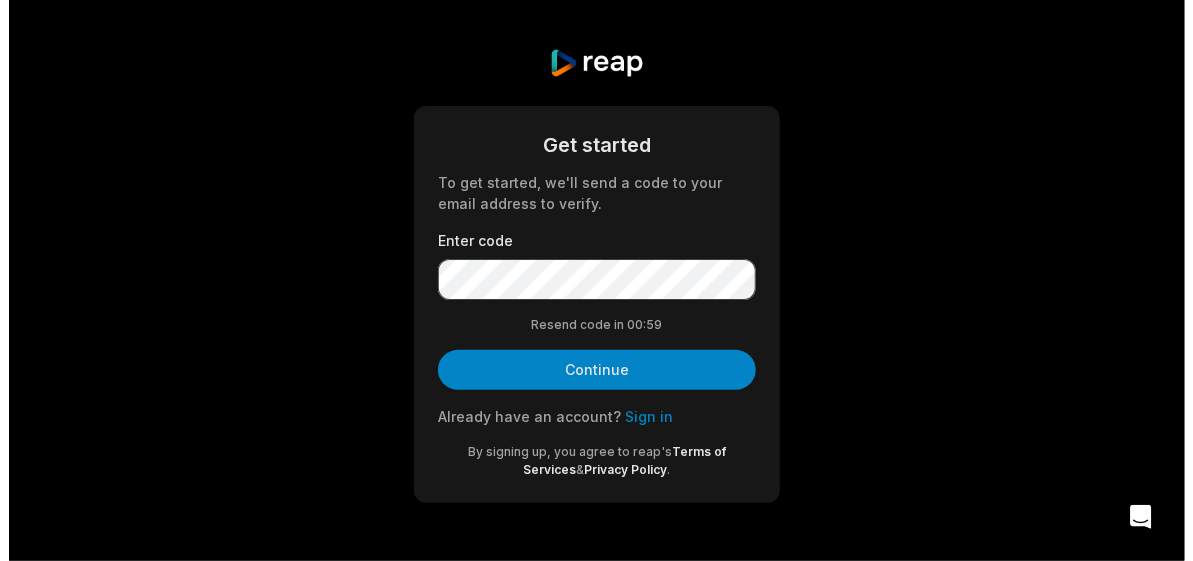 scroll, scrollTop: 0, scrollLeft: 0, axis: both 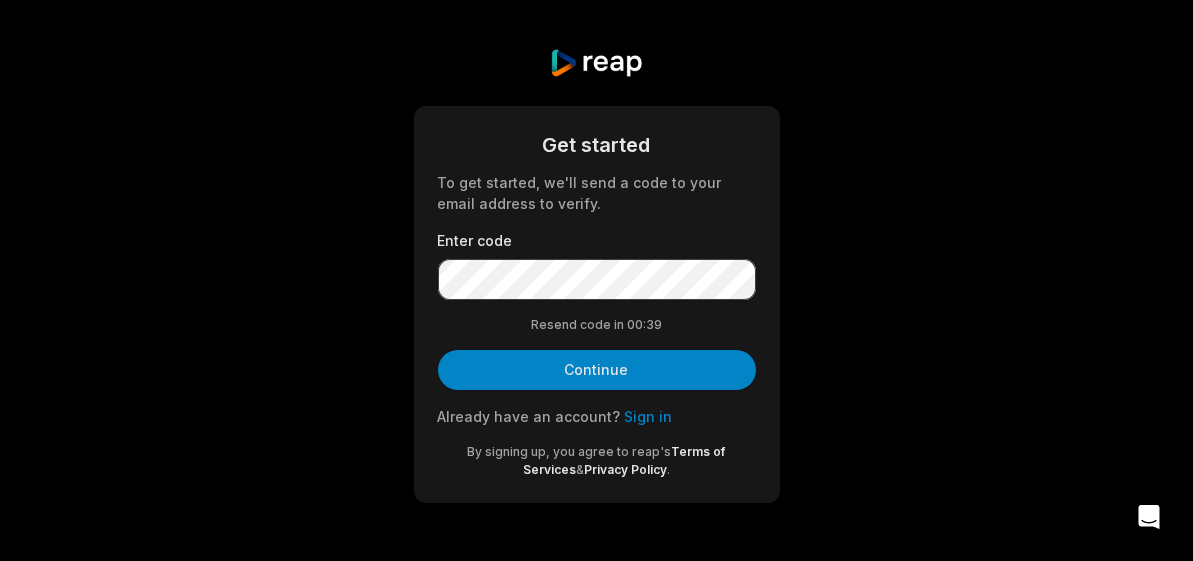 click on "Get started To get started, we'll send a code to your email address to verify. Enter code Resend code in 00: 39 Continue Already have an account?   Sign in By signing up, you agree to reap's  Terms of Services  &  Privacy Policy ." at bounding box center (596, 275) 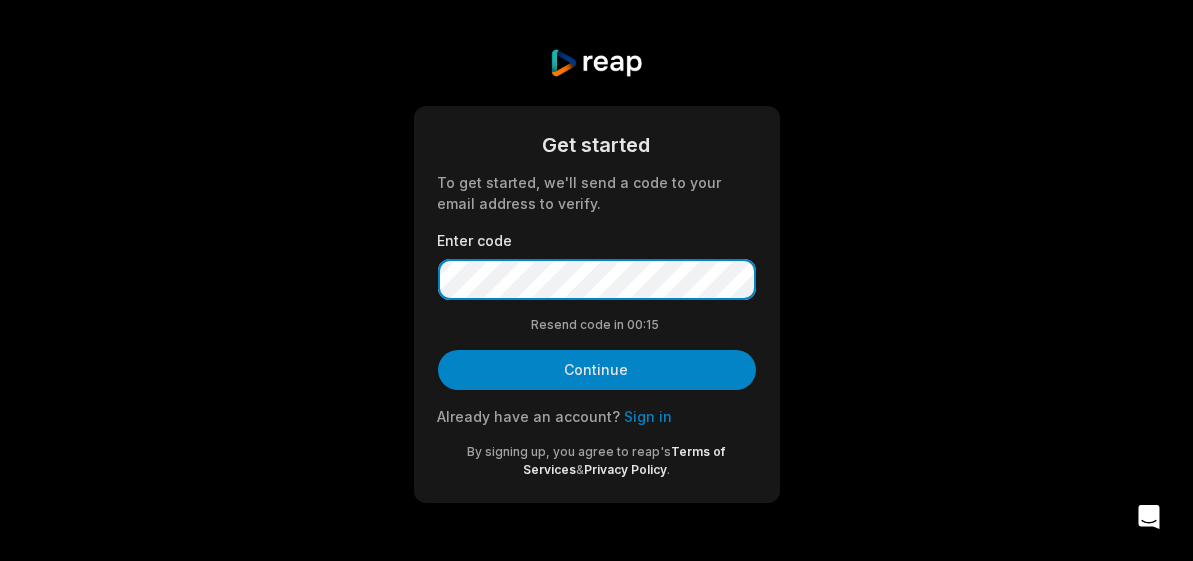 click on "Continue" at bounding box center [597, 370] 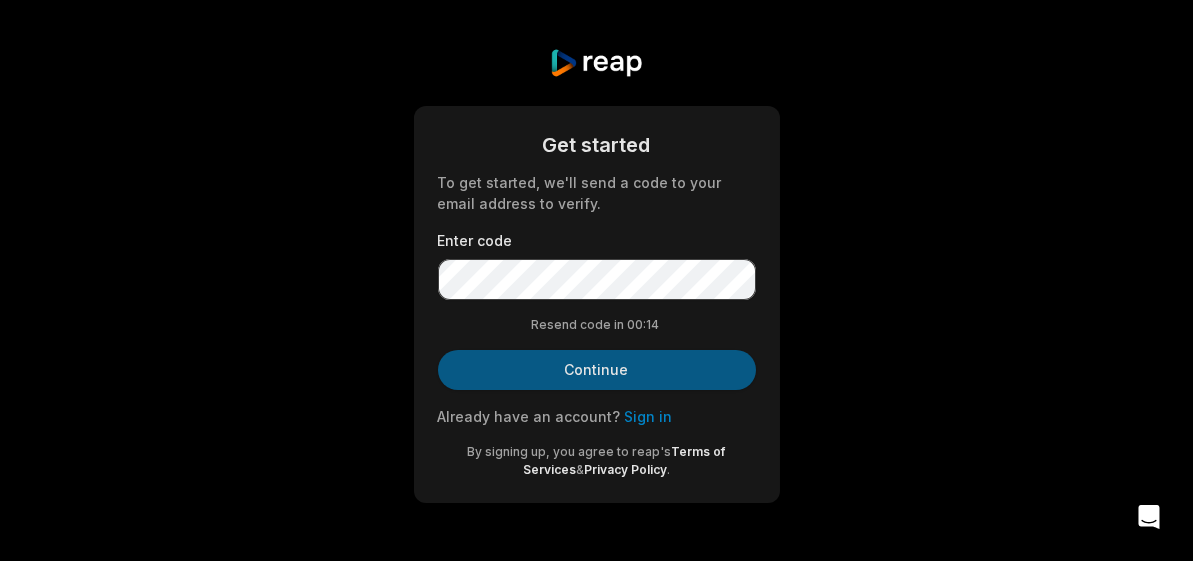 click on "Continue" at bounding box center [597, 370] 